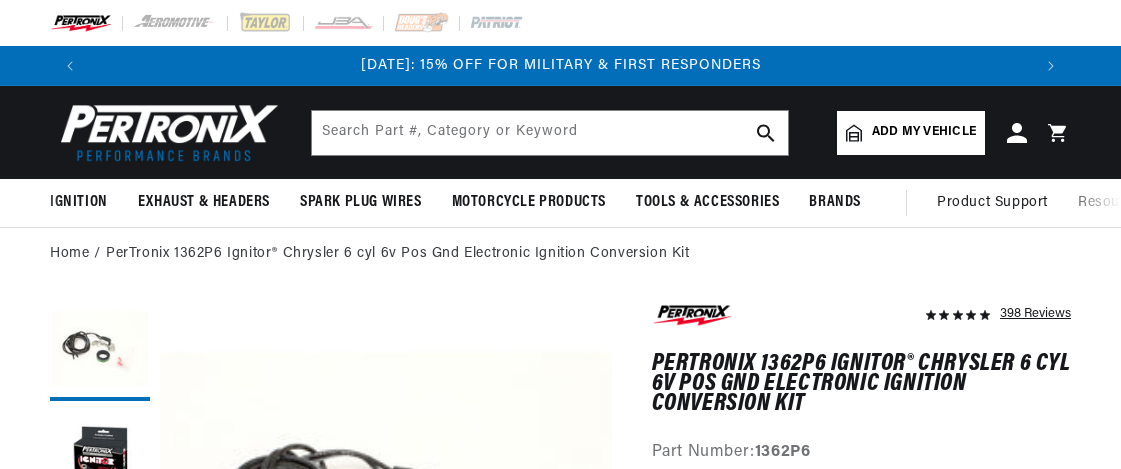 scroll, scrollTop: 0, scrollLeft: 0, axis: both 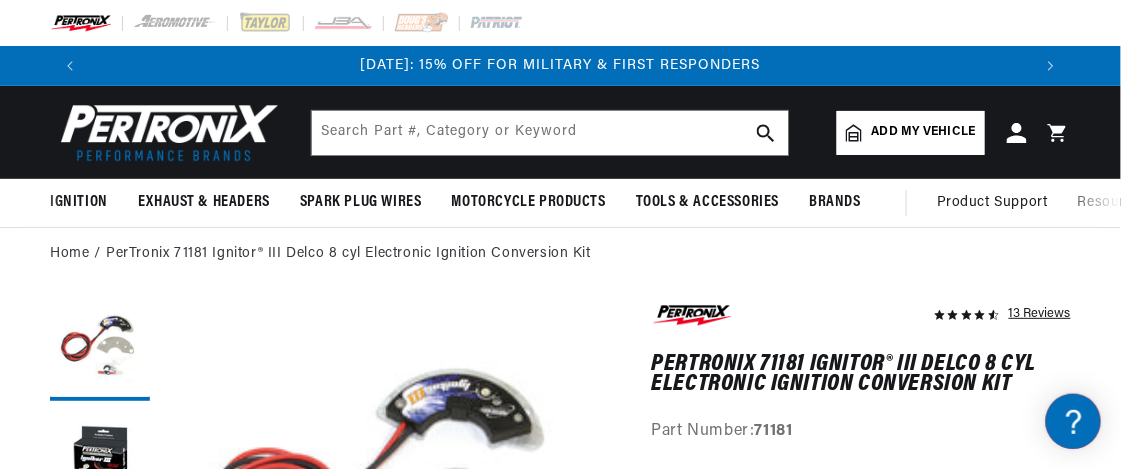 drag, startPoint x: 1120, startPoint y: 12, endPoint x: 794, endPoint y: 263, distance: 411.43286 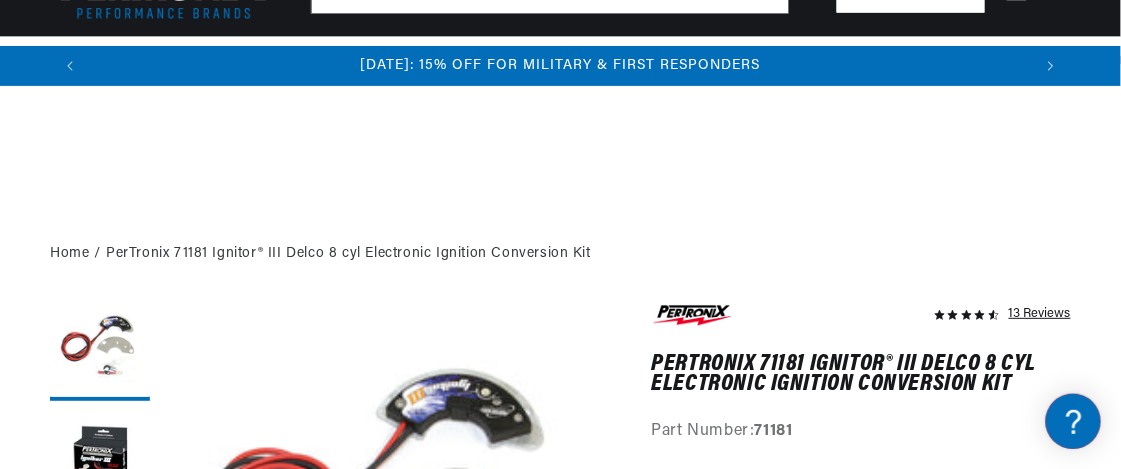 scroll, scrollTop: 1416, scrollLeft: 0, axis: vertical 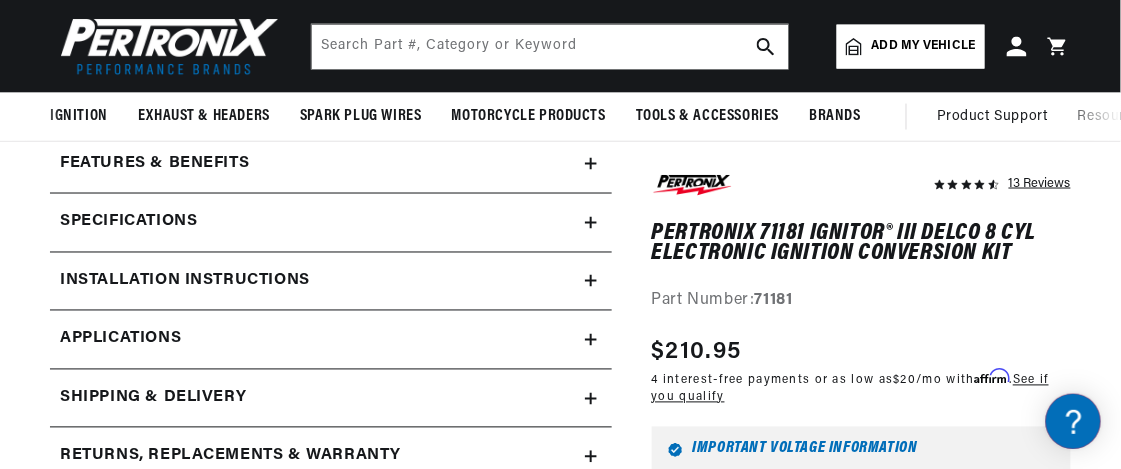 click on "Add my vehicle" at bounding box center (911, 47) 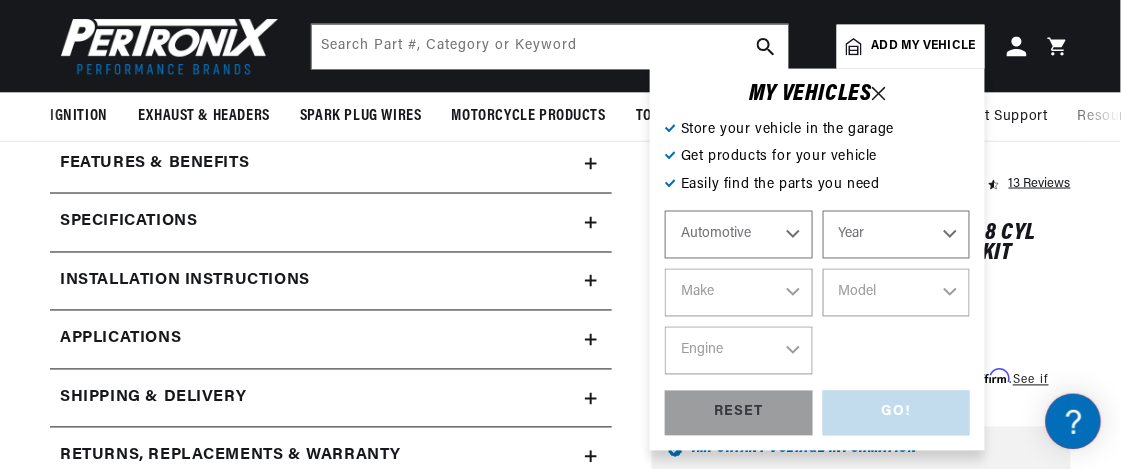 scroll, scrollTop: 0, scrollLeft: 1883, axis: horizontal 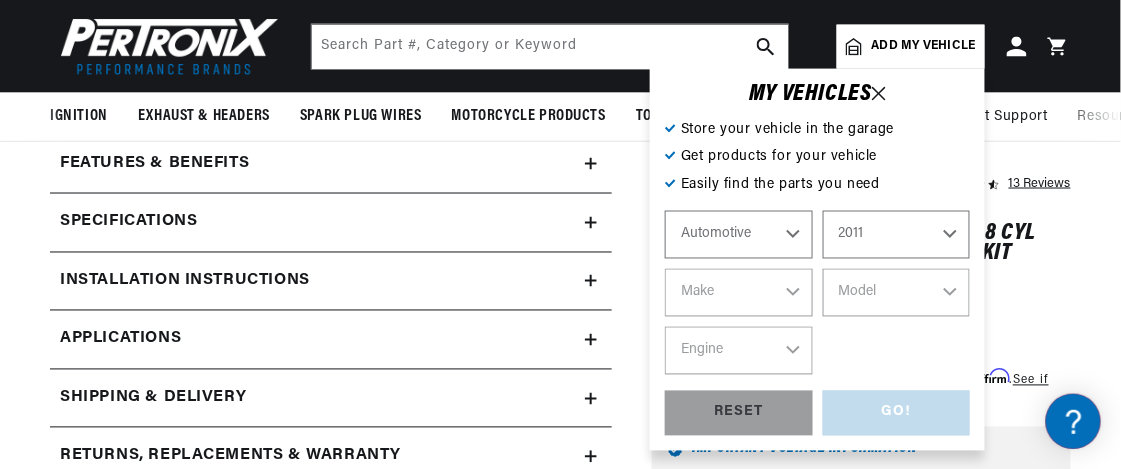 click on "Year
2022
2021
2020
2019
2018
2017
2016
2015
2014
2013
2012
2011
2010
2009
2008
2007
2006
2005
2004
2003
2002
2001
2000
1999
1998
1997
1996
1995
1994
1993
1992
1991
1990
1989
1988
1987
1986 1985" at bounding box center (897, 235) 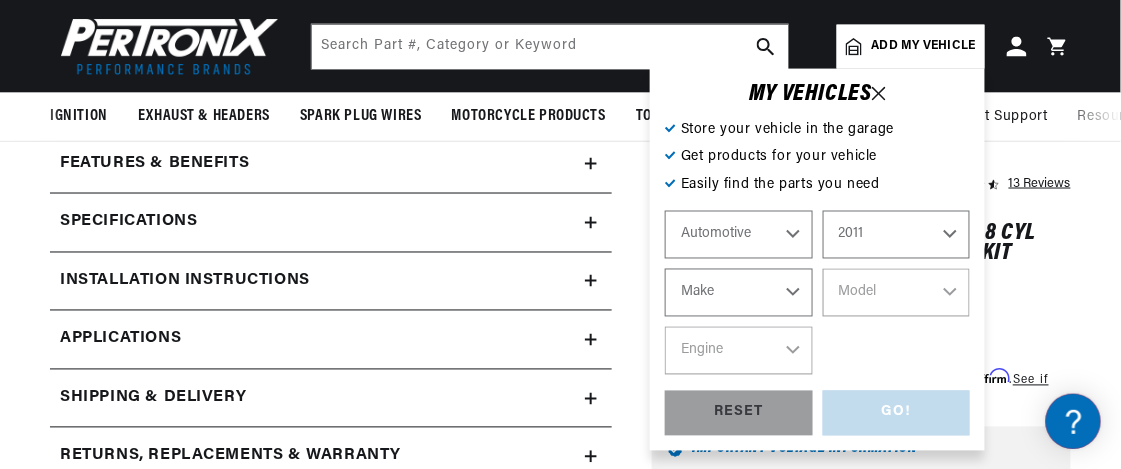 click on "2022
2021
2020
2019
2018
2017
2016
2015
2014
2013
2012
2011
2010
2009
2008
2007
2006
2005
2004
2003
2002
2001
2000
1999
1998
1997
1996
1995
1994
1993
1992
1991
1990
1989
1988
1987
1986
1985 1984" at bounding box center (897, 235) 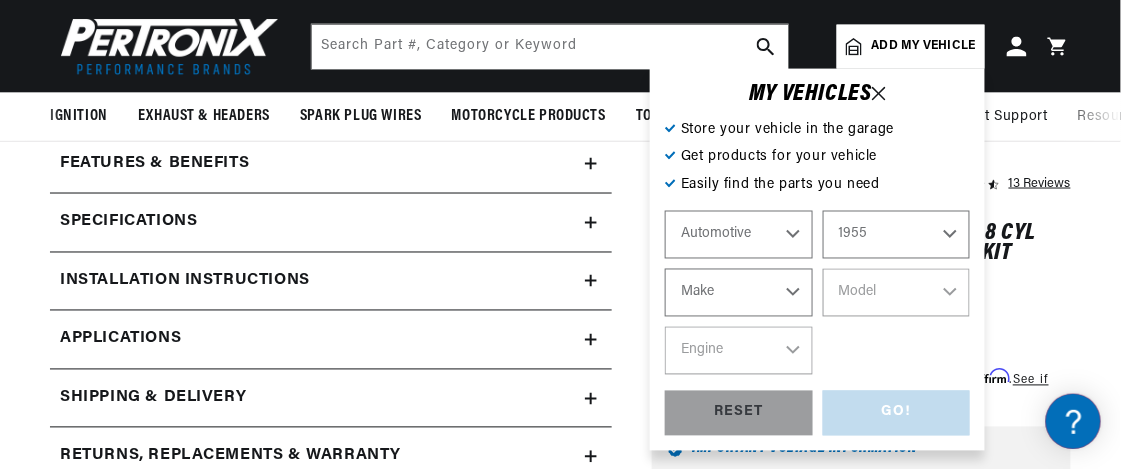 click on "2022
2021
2020
2019
2018
2017
2016
2015
2014
2013
2012
2011
2010
2009
2008
2007
2006
2005
2004
2003
2002
2001
2000
1999
1998
1997
1996
1995
1994
1993
1992
1991
1990
1989
1988
1987
1986
1985 1984" at bounding box center (897, 235) 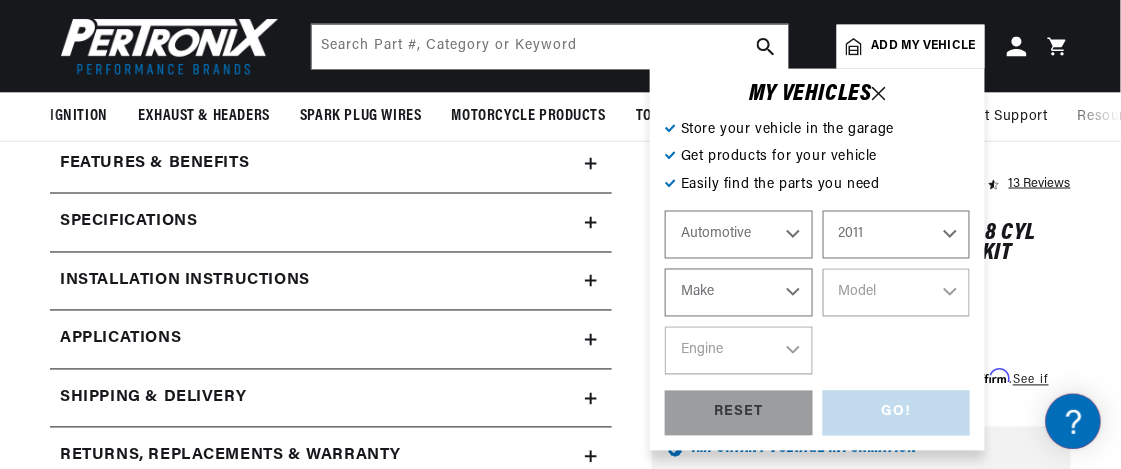 select on "1955" 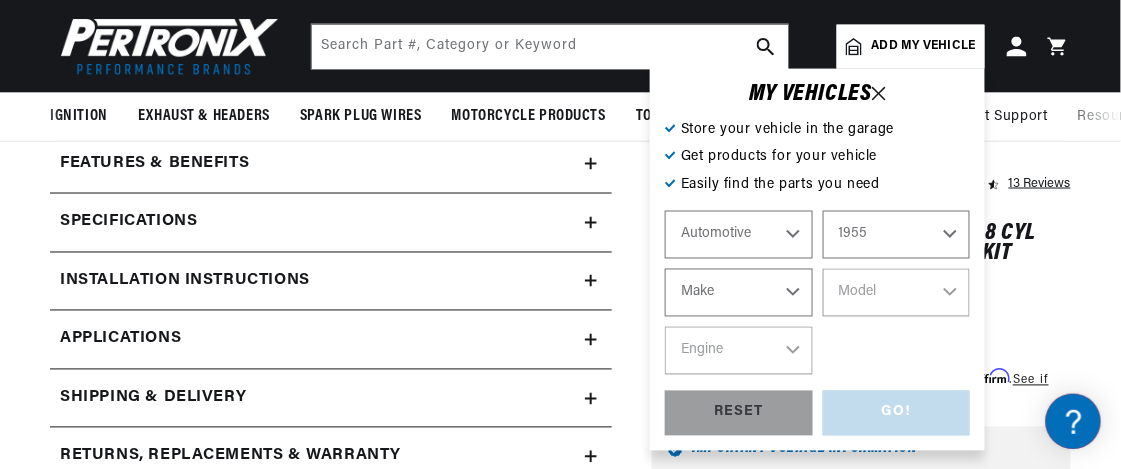click on "Make
Aston Martin
Buick
Cadillac
Chevrolet
Chrysler
Dodge
Ford
GMC
Hillman
Humber
Jaguar
Jeep
Kaiser
Lancia
Lincoln
Mercedes-Benz
Mercury
MG
Morgan
Morris
Oldsmobile
Plymouth
Pontiac
Porsche
Rolls-Royce
Simca
Studebaker
Triumph
Volkswagen
Willys" at bounding box center (739, 293) 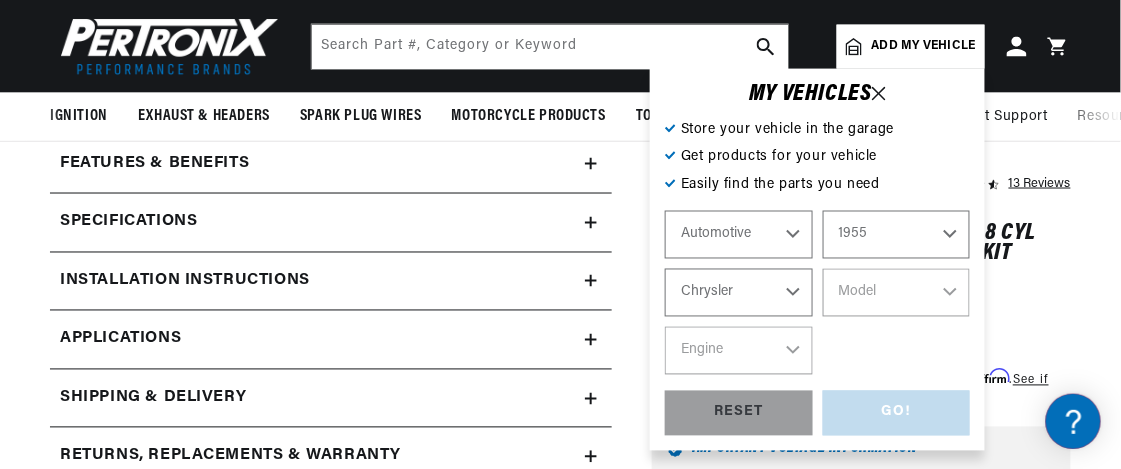 click on "Make
Aston Martin
Buick
Cadillac
Chevrolet
Chrysler
Dodge
Ford
GMC
Hillman
Humber
Jaguar
Jeep
Kaiser
Lancia
Lincoln
Mercedes-Benz
Mercury
MG
Morgan
Morris
Oldsmobile
Plymouth
Pontiac
Porsche
Rolls-Royce
Simca
Studebaker
Triumph
Volkswagen
Willys" at bounding box center [739, 293] 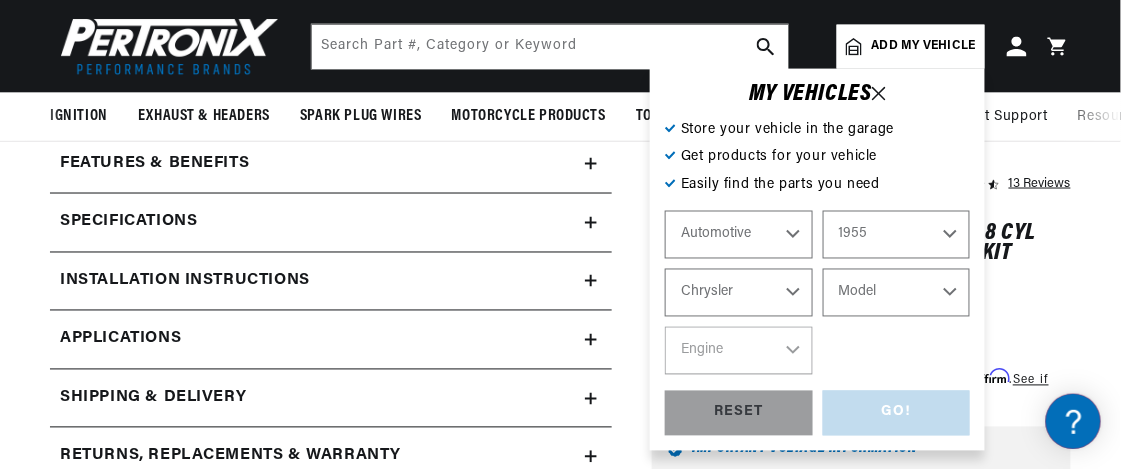 click on "Model
300
Imperial
Nassau
New Yorker
Newport
St Regis
Town & Country
Windsor" at bounding box center (897, 293) 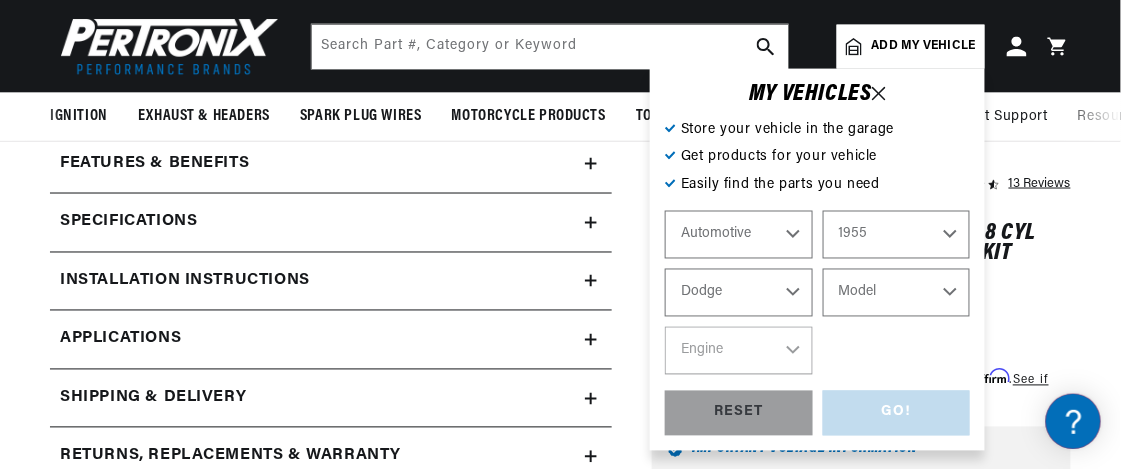 click on "Aston Martin
Buick
Cadillac
Chevrolet
Chrysler
Dodge
Ford
GMC
Hillman
Humber
Jaguar
Jeep
Kaiser
Lancia
Lincoln
Mercedes-Benz
Mercury
MG
Morgan
Morris
Oldsmobile
Plymouth
Pontiac
Porsche
Rolls-Royce
Simca
Studebaker
Triumph
Volkswagen
Willys" at bounding box center (739, 293) 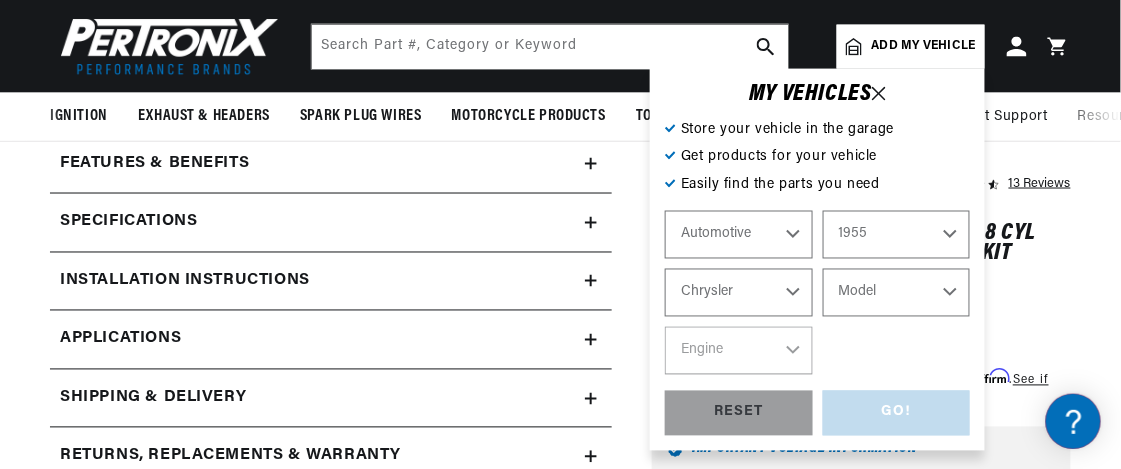 scroll, scrollTop: 0, scrollLeft: 941, axis: horizontal 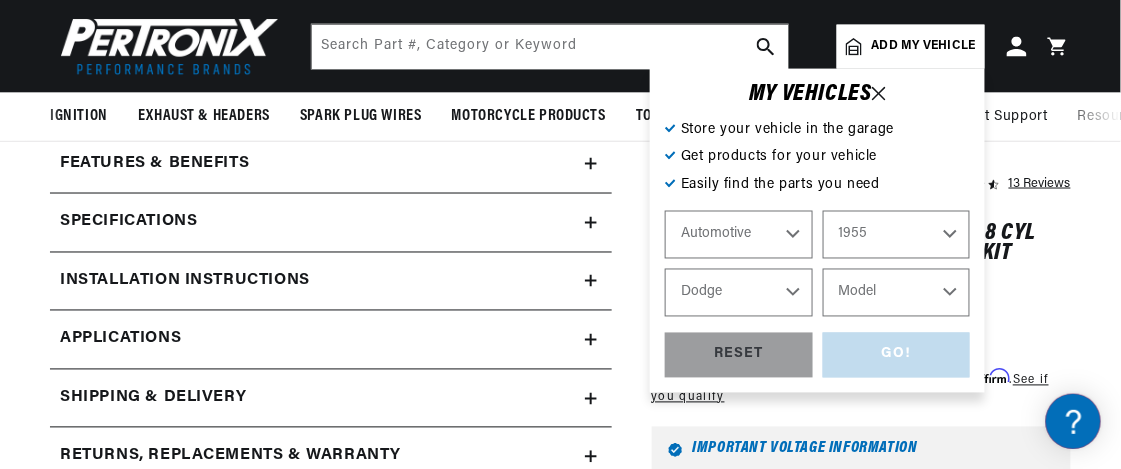 click on "Model
Coronet
Custom
Truck" at bounding box center (897, 293) 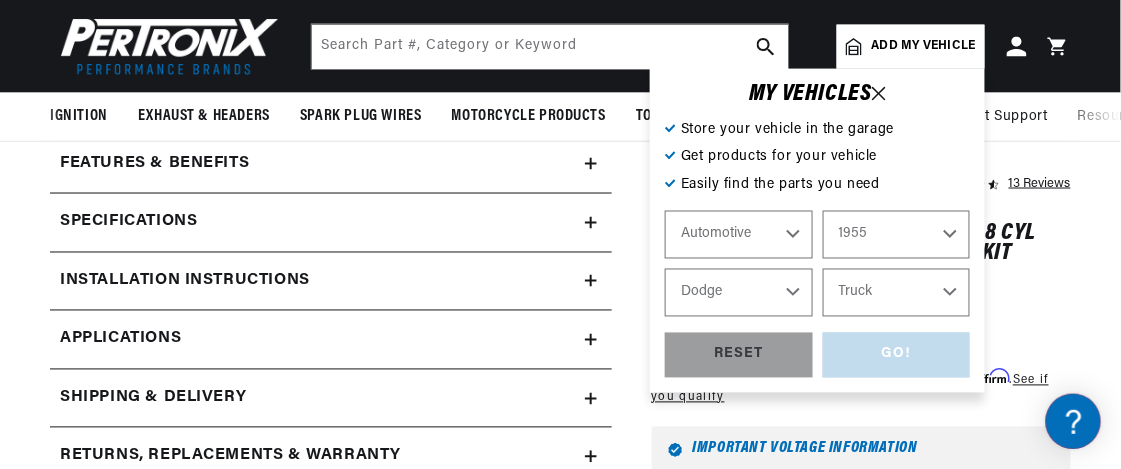 click on "Model
Coronet
Custom
Truck" at bounding box center (897, 293) 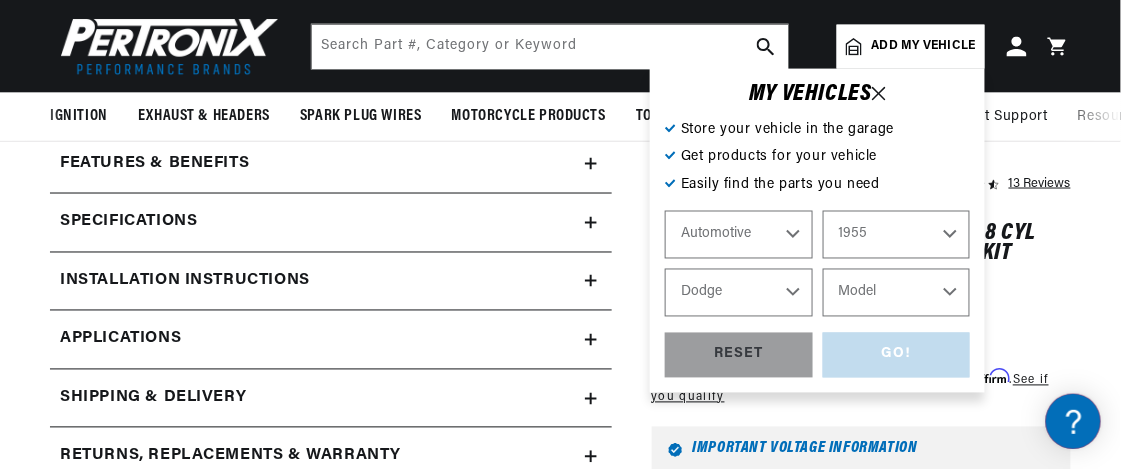 select on "Truck" 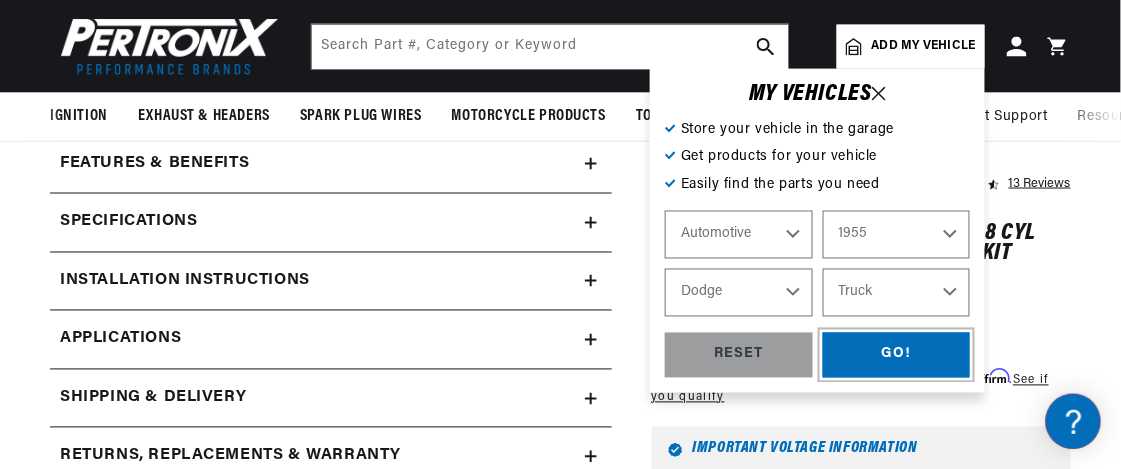 click on "GO!" at bounding box center [897, 355] 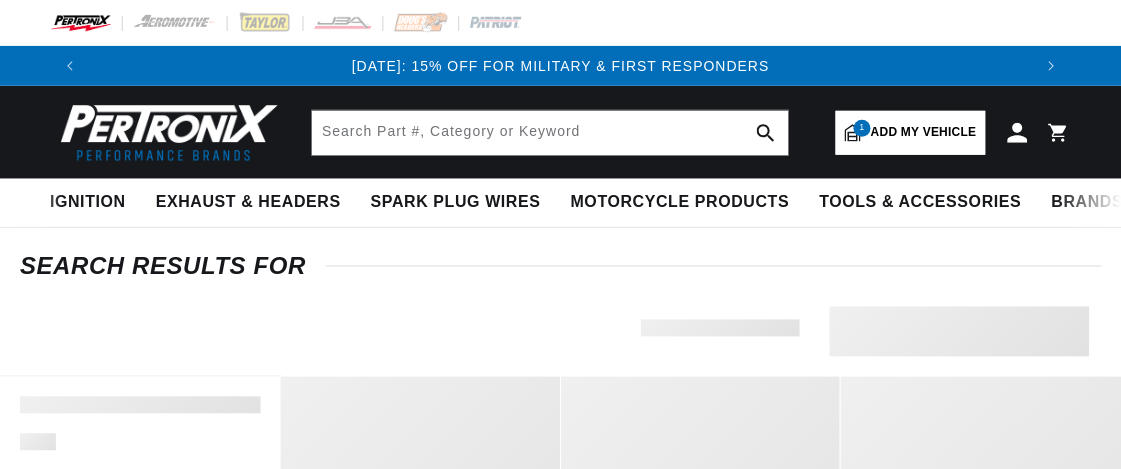 scroll, scrollTop: 0, scrollLeft: 0, axis: both 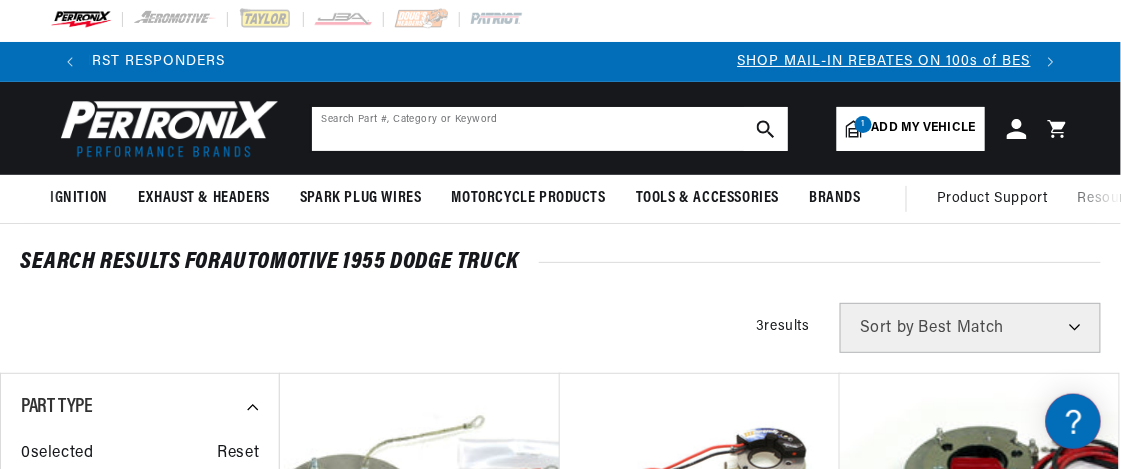 click at bounding box center [550, 129] 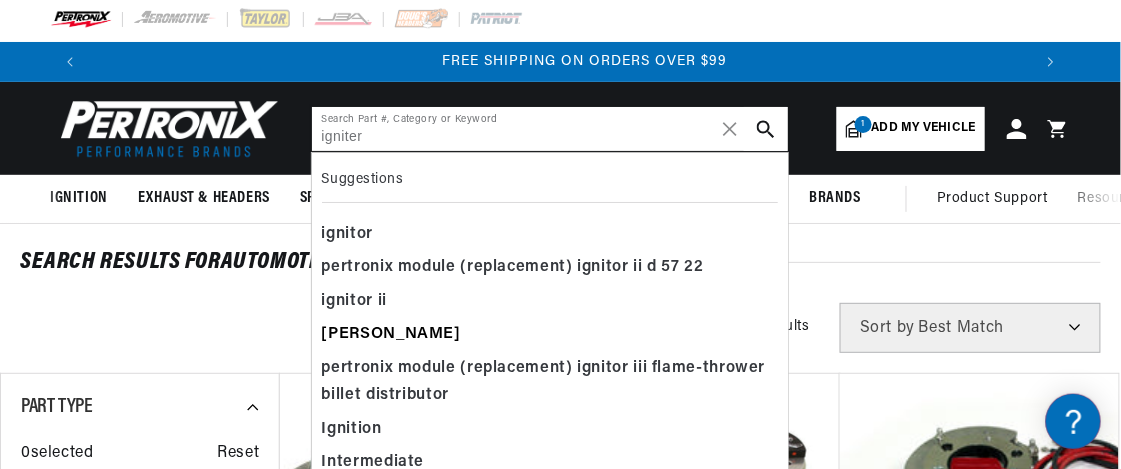 scroll, scrollTop: 0, scrollLeft: 1883, axis: horizontal 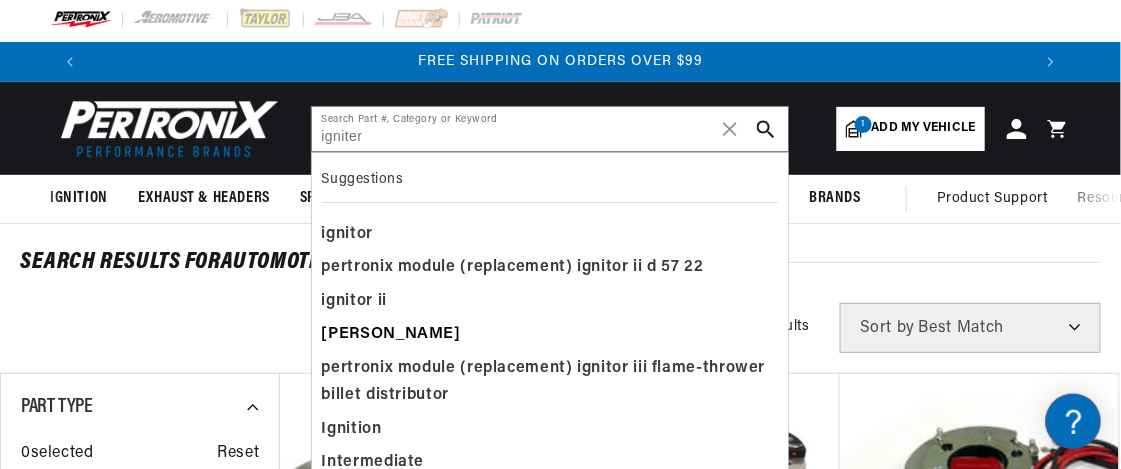 click on "ignitor iii" at bounding box center (550, 335) 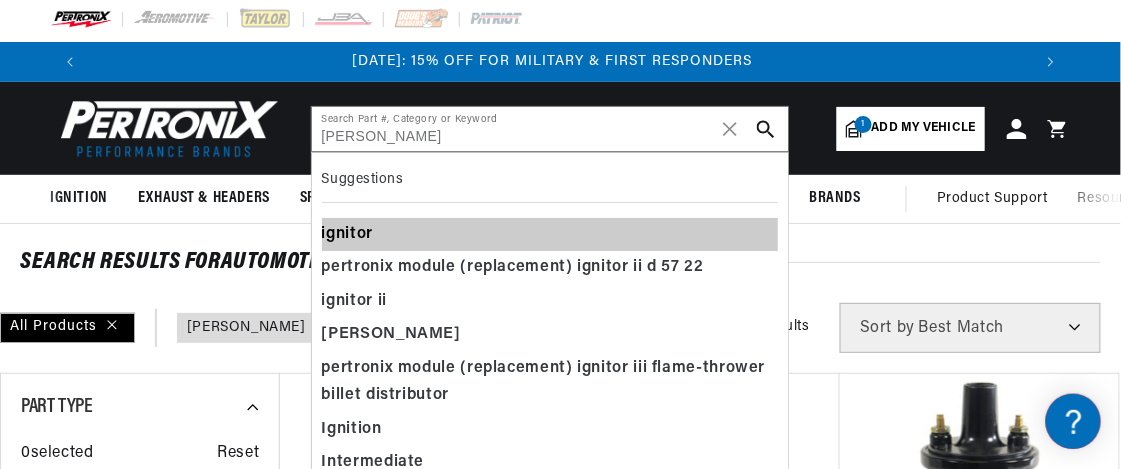 scroll, scrollTop: 0, scrollLeft: 0, axis: both 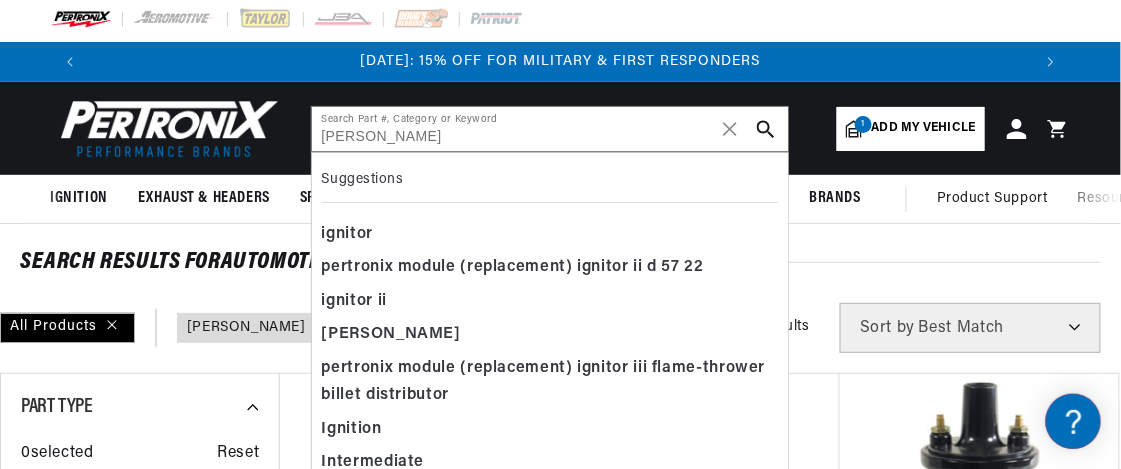 click on "SEARCH RESULTS FOR  Automotive 1955 Dodge Truck
All Products
query :
ignitor iii
Filters
42  results
Show Universal Parts
Sort by
Best Match Featured Name, A-Z Name, Z-A Price, Low to High Price, High to Low
Part Type 0  selected
Reset
Distributor 19 Ignition Coil 13 Ignition Conversion Kit 4 Ignition Control Module 4 Electronic Ignition System 1 Accessory Power Relay 1 Coil Type 0  selected
Reset
Remote Mount Canister 11 Remote Mount E-Core 1 Distributor Cap Style 0  selected
Reset
Female 18 Voltage 0  selected
Reset
12 17 Resistance 0  selected
Reset
0.32 Ohms 3 0.6 Ohms 3 1.5 Ohms 3 3 Ohms 4 Brand 0  selected
Reset
Pertronix Ignition 42 Industry 0  selected
Reset
Agricultural 12 Automotive 28 Industrial 14 Marine 25 Price 0  selected
Reset
$0 - $99" at bounding box center [560, 1530] 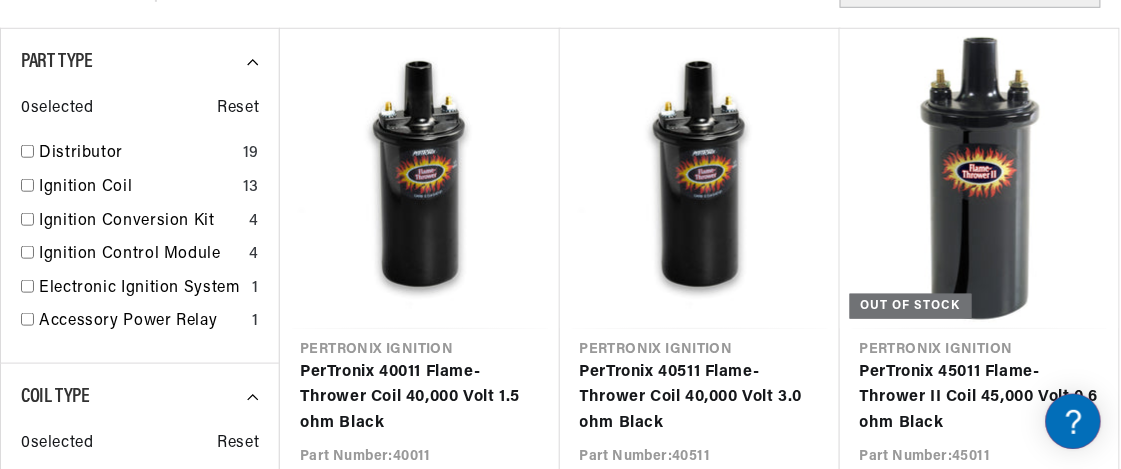 scroll, scrollTop: 361, scrollLeft: 0, axis: vertical 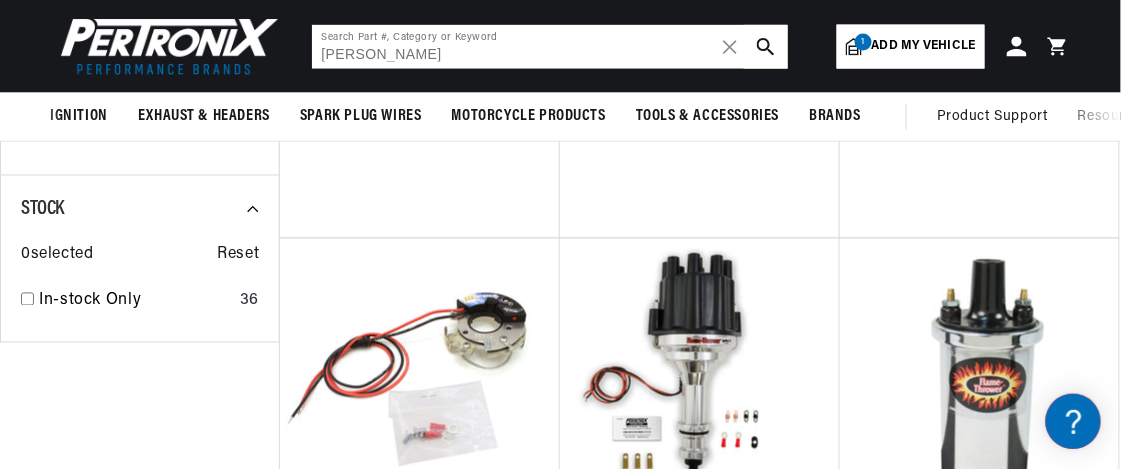 drag, startPoint x: 366, startPoint y: 56, endPoint x: 415, endPoint y: 63, distance: 49.497475 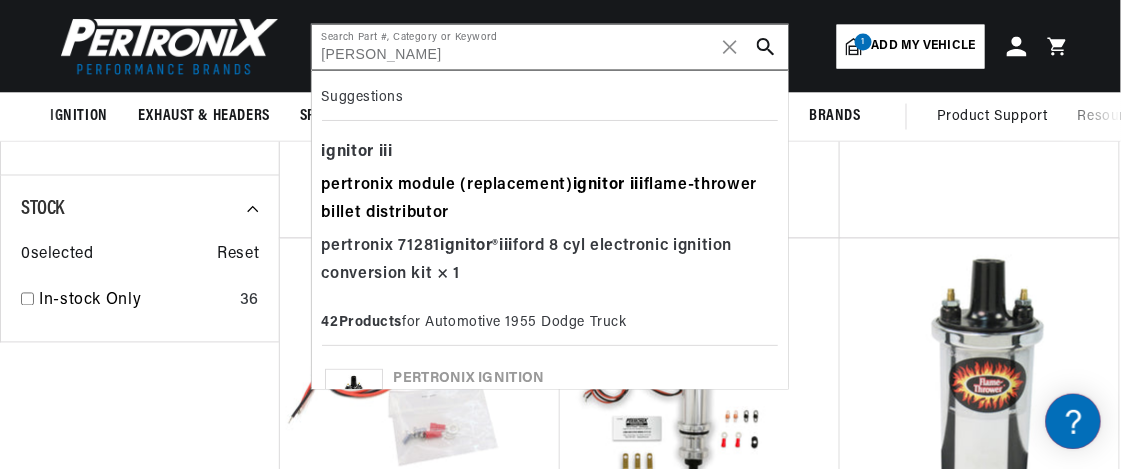 click on "pertronix module (replacement)  ignitor   iii  flame-thrower billet distributor" at bounding box center (550, 199) 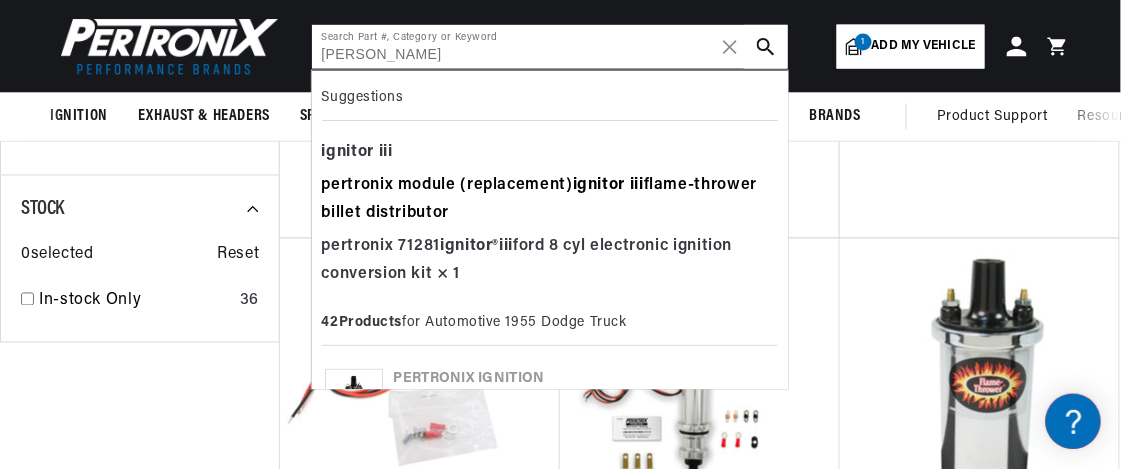 type on "pertronix module (replacement) ignitor iii flame-thrower billet distributor" 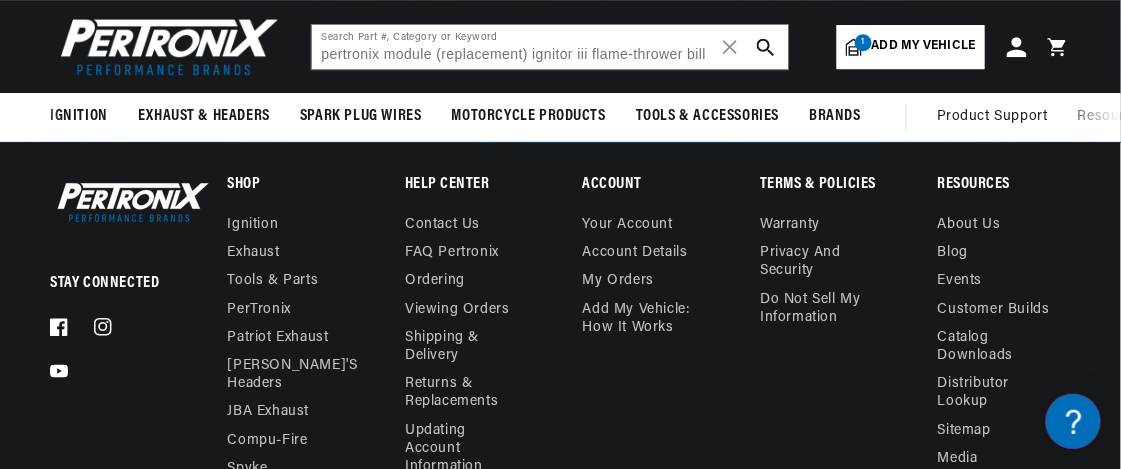 drag, startPoint x: 885, startPoint y: 139, endPoint x: 758, endPoint y: -24, distance: 206.63495 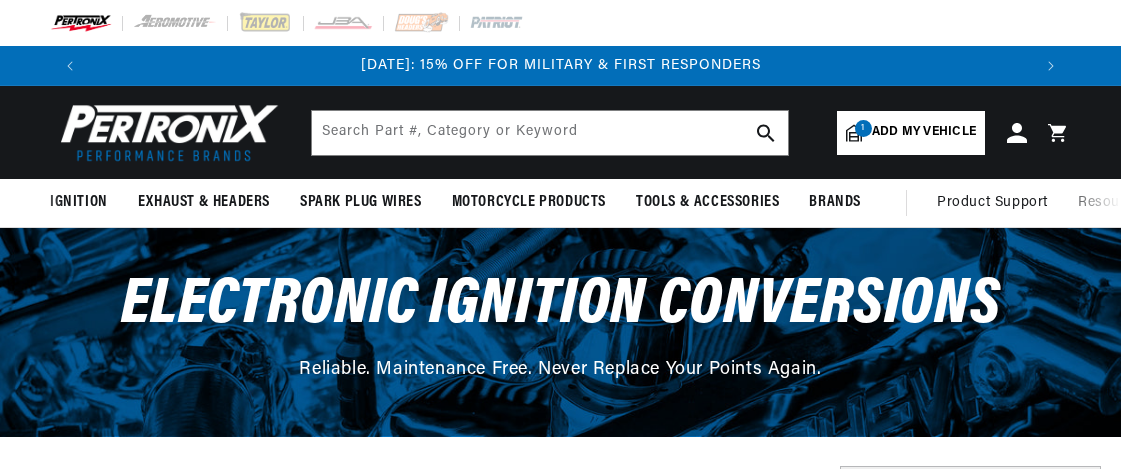 scroll, scrollTop: 0, scrollLeft: 0, axis: both 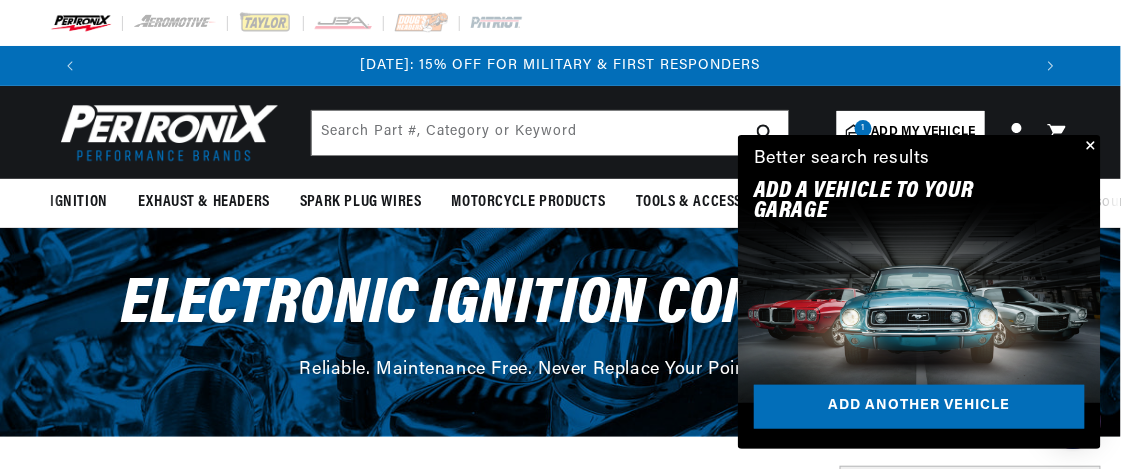 click at bounding box center [1089, 147] 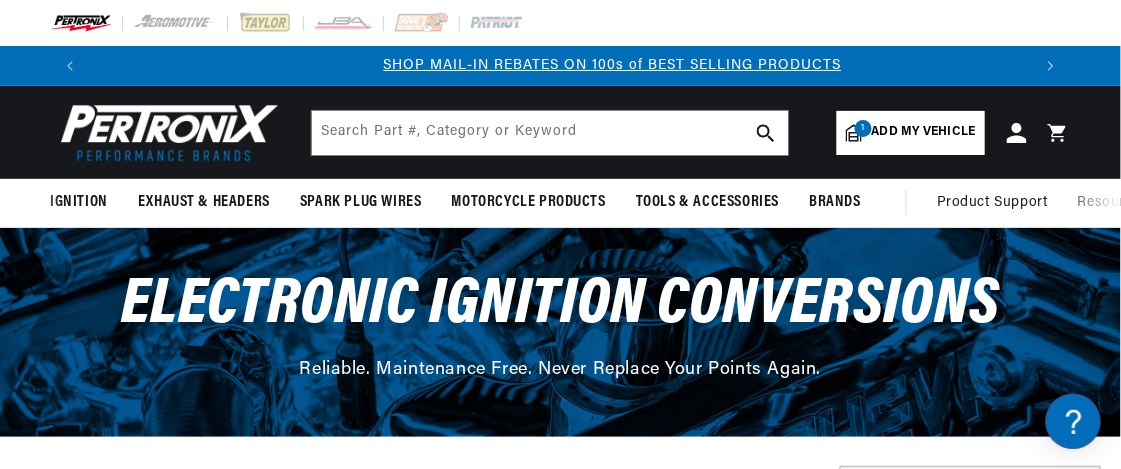 scroll, scrollTop: 0, scrollLeft: 941, axis: horizontal 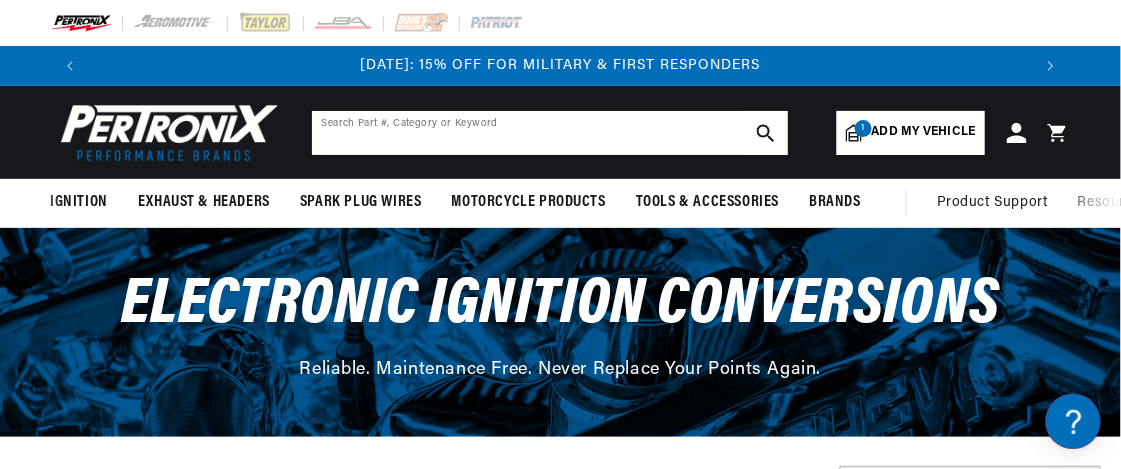 click at bounding box center [550, 133] 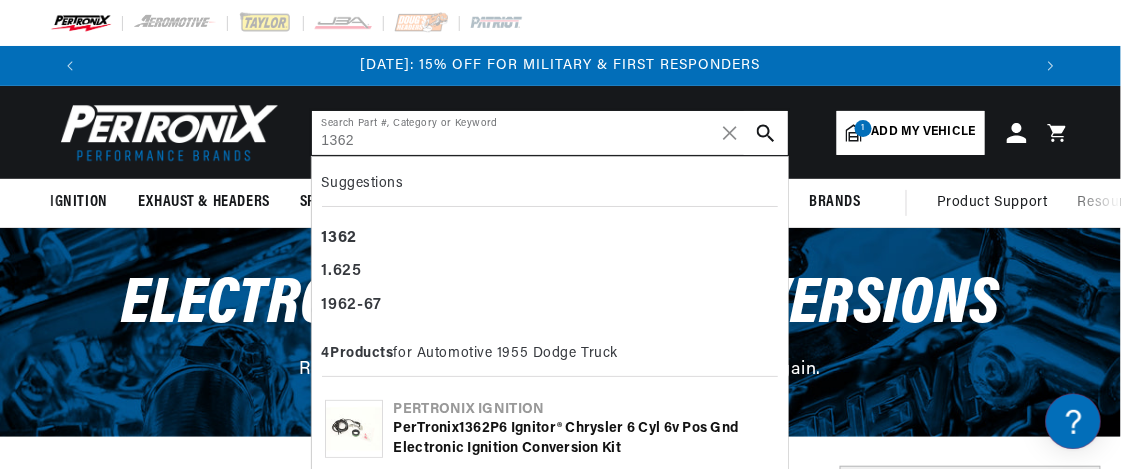 type on "1362" 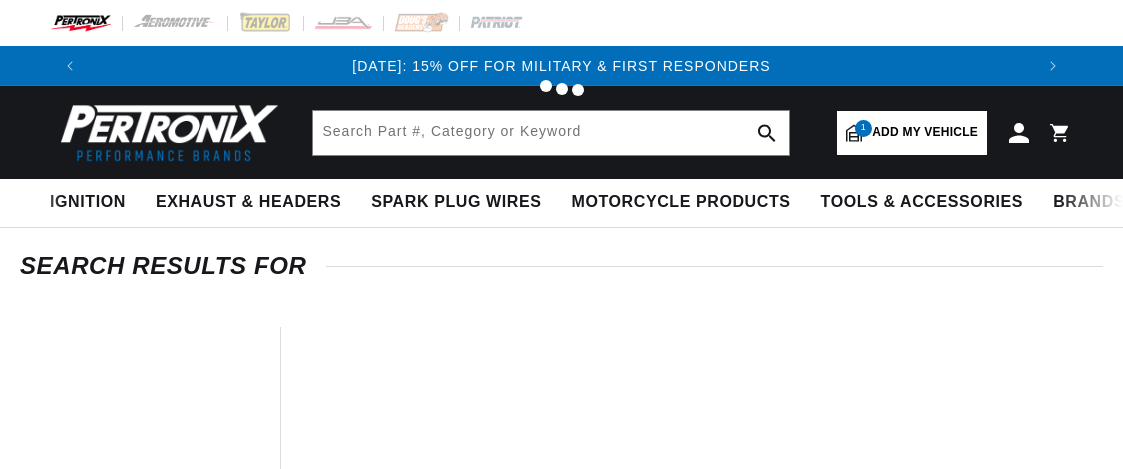 type on "1362" 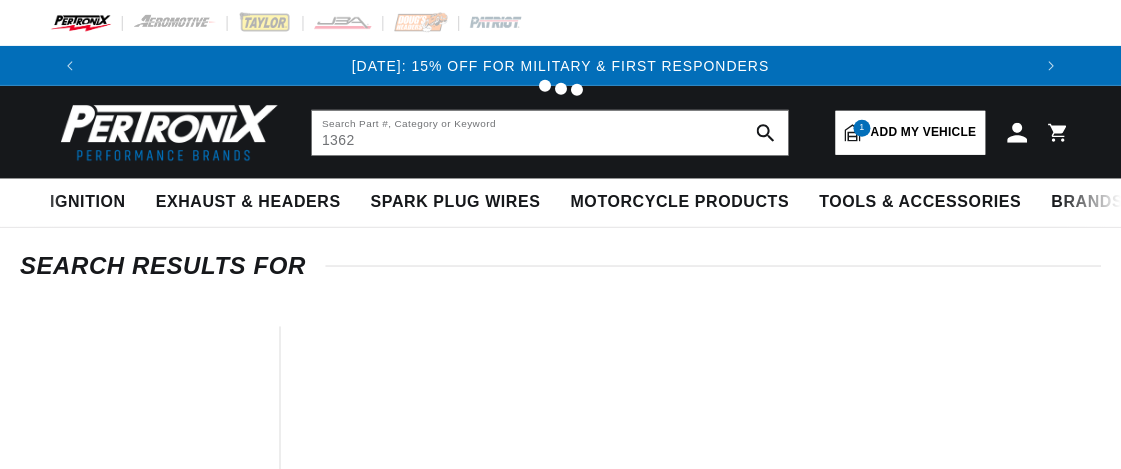scroll, scrollTop: 0, scrollLeft: 0, axis: both 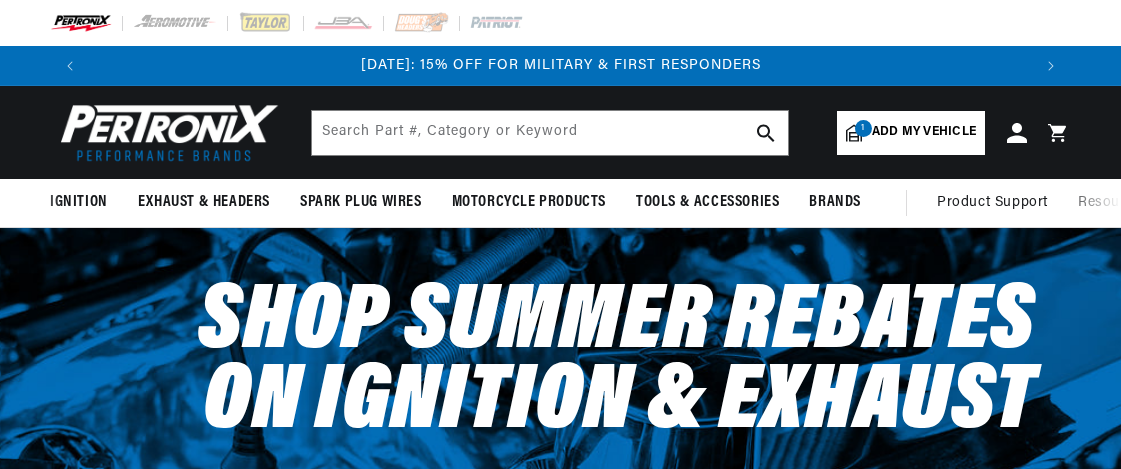 select on "1955" 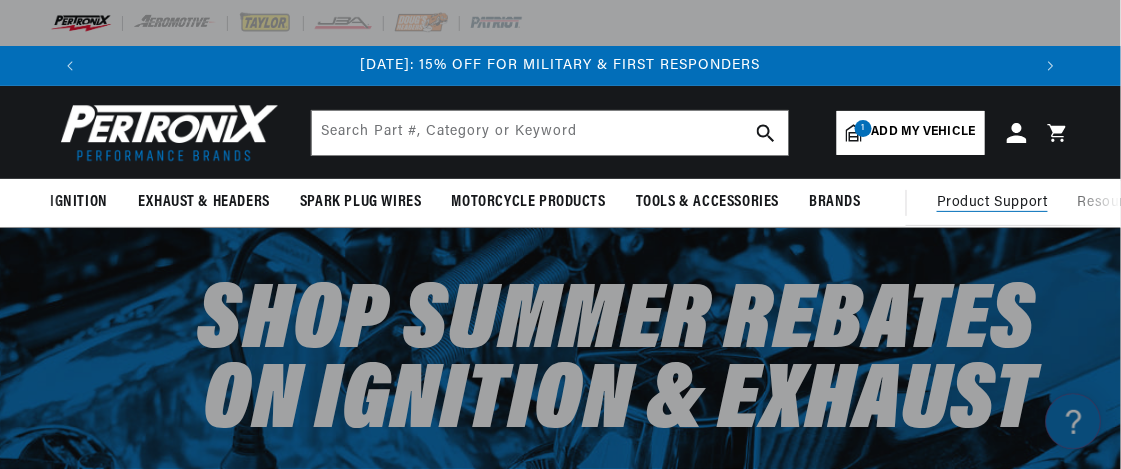 scroll, scrollTop: 0, scrollLeft: 0, axis: both 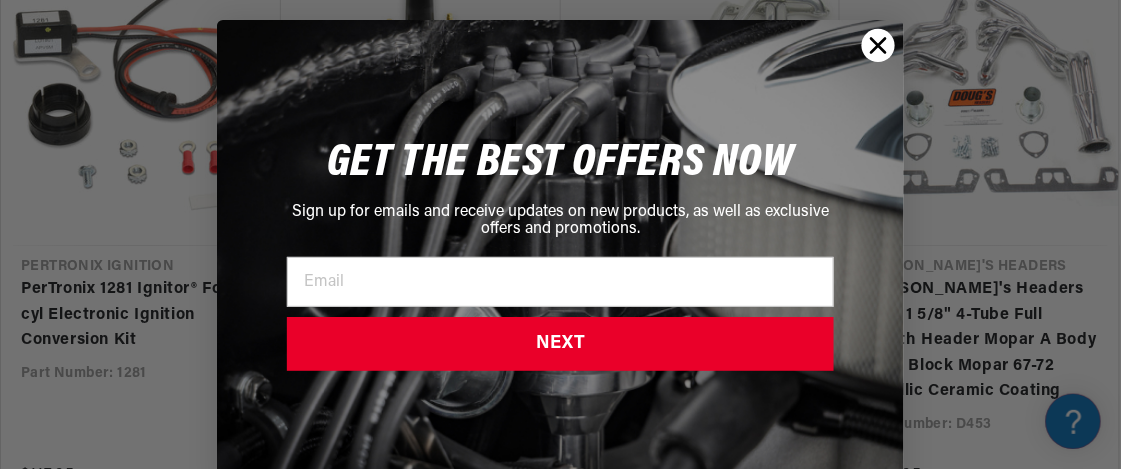 click 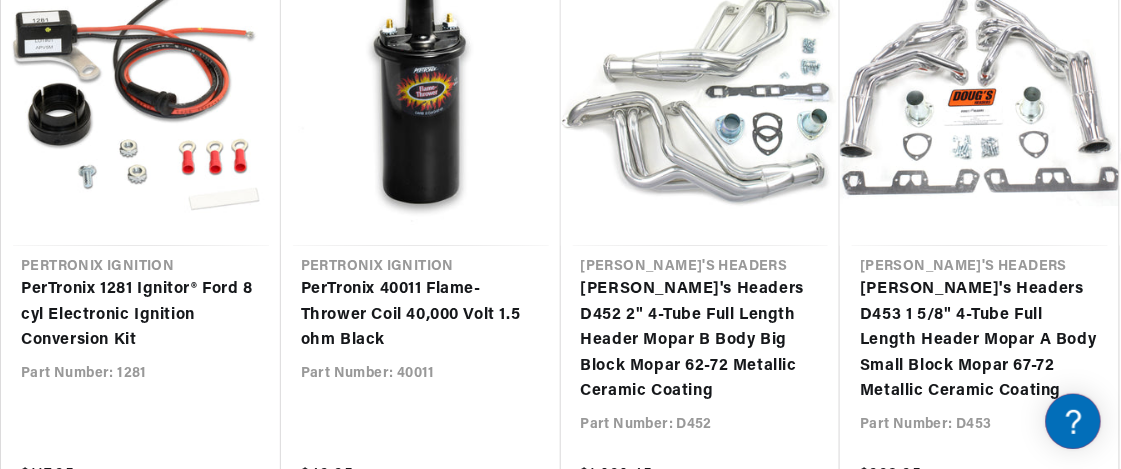 scroll, scrollTop: 0, scrollLeft: 1883, axis: horizontal 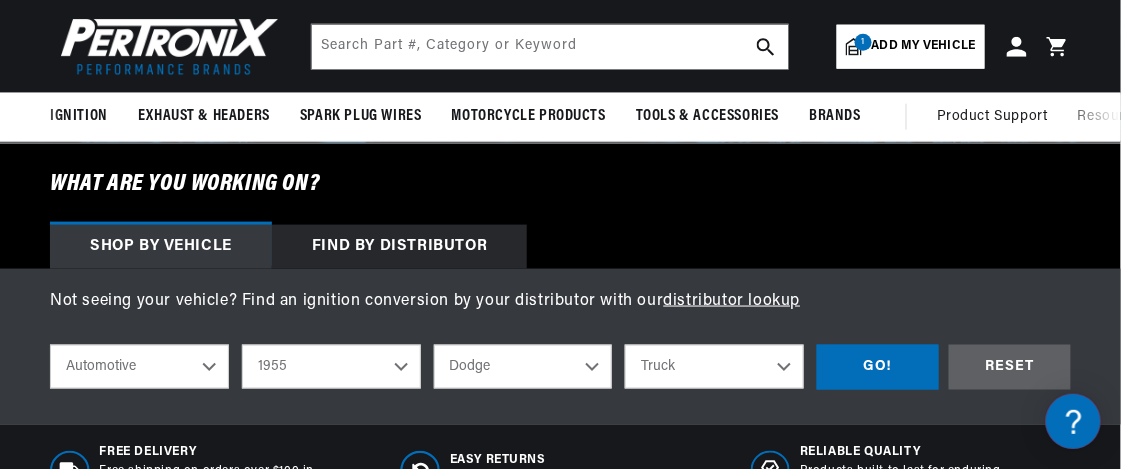 click 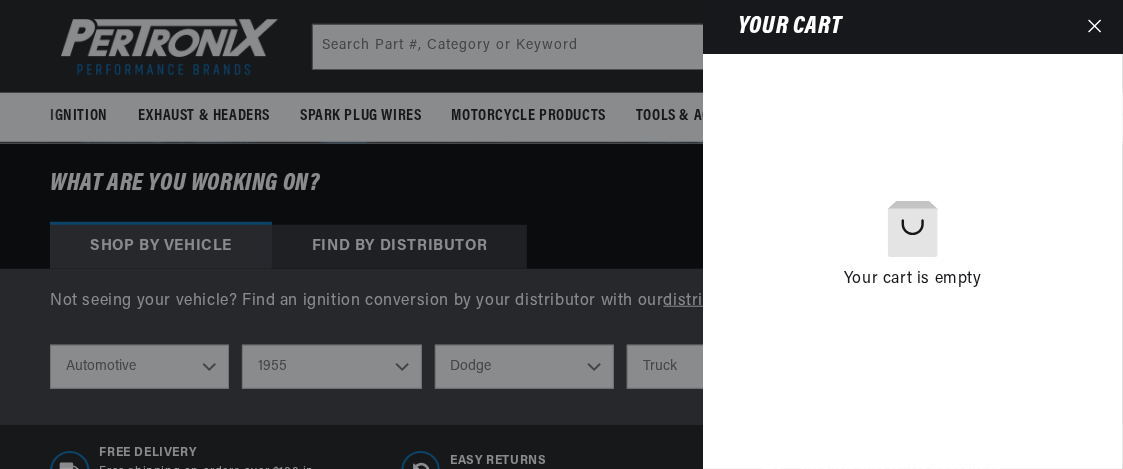click on "Your cart" at bounding box center (920, 27) 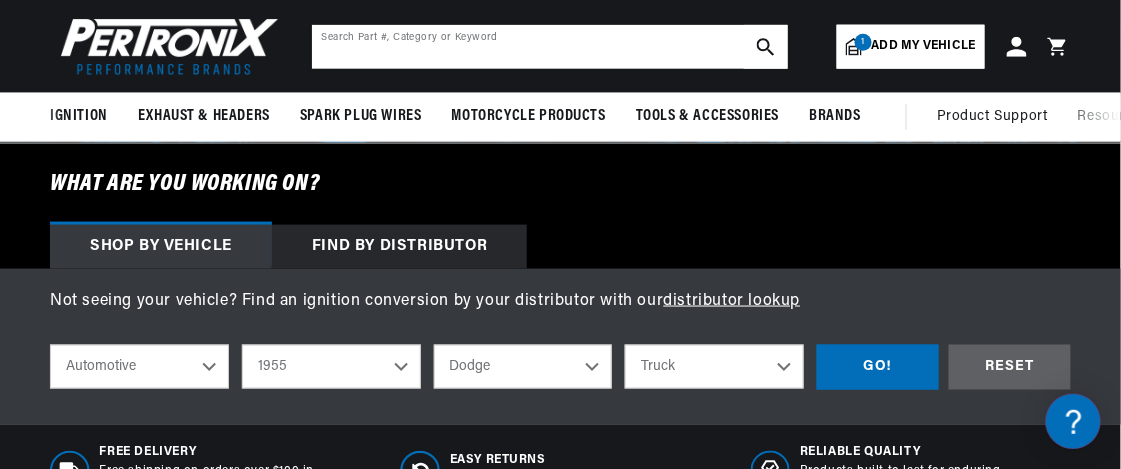 click at bounding box center (550, 47) 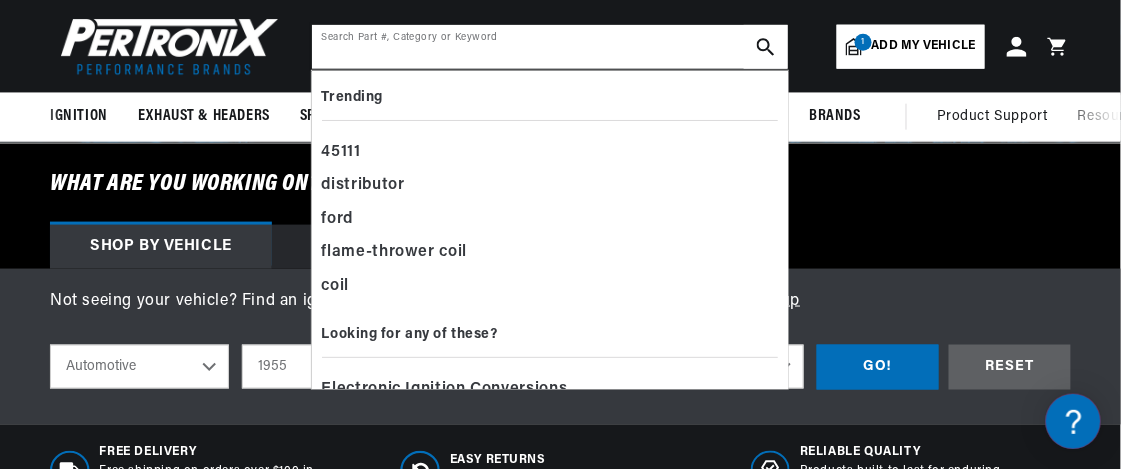 scroll, scrollTop: 0, scrollLeft: 941, axis: horizontal 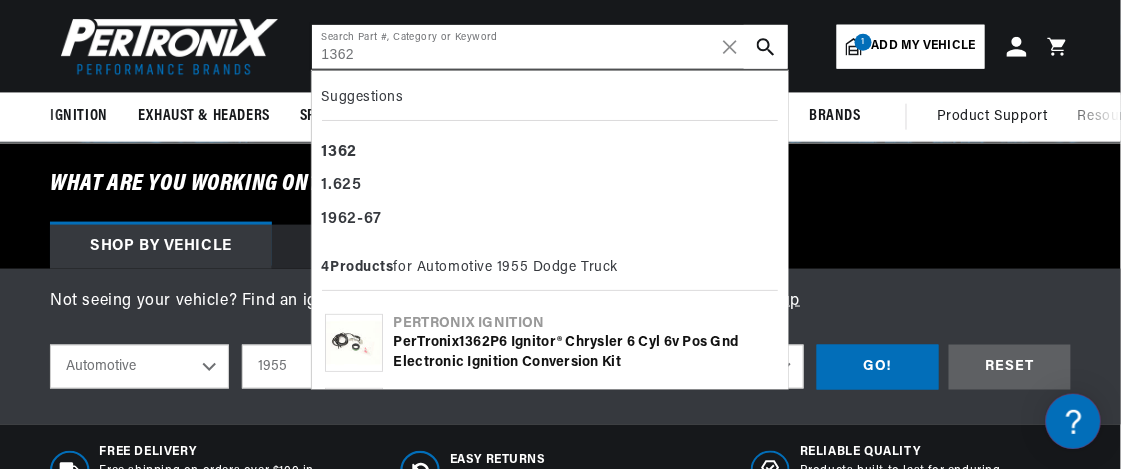 type on "1362" 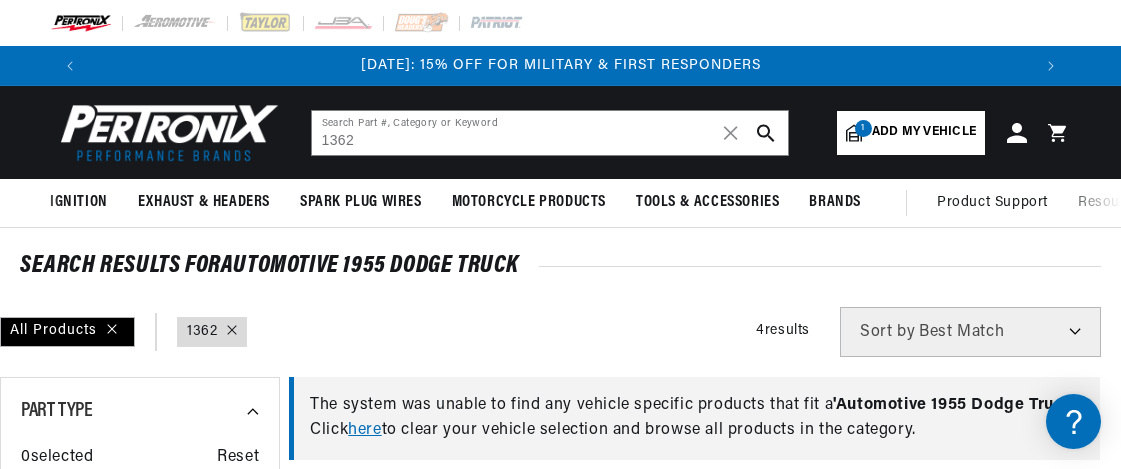 scroll, scrollTop: 0, scrollLeft: 0, axis: both 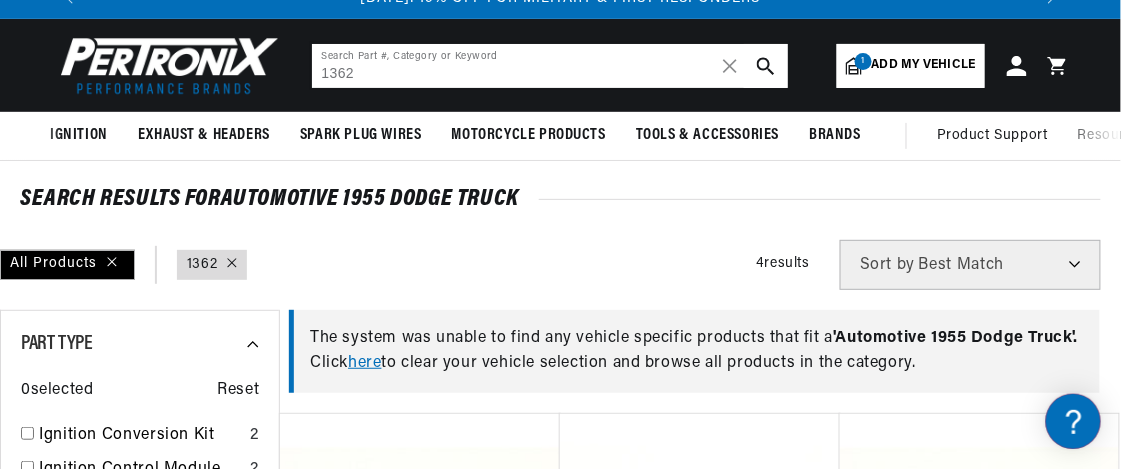click on "1362" at bounding box center [550, 66] 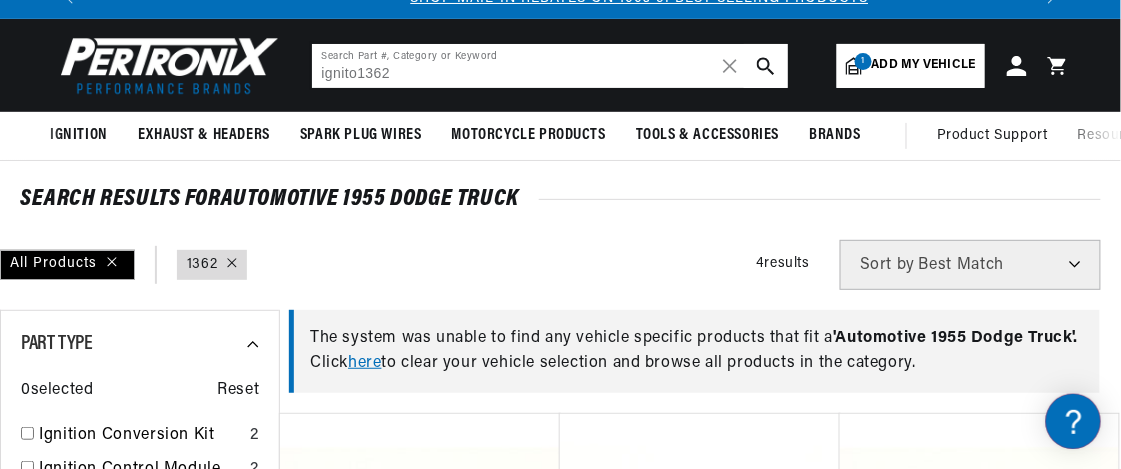 scroll, scrollTop: 0, scrollLeft: 941, axis: horizontal 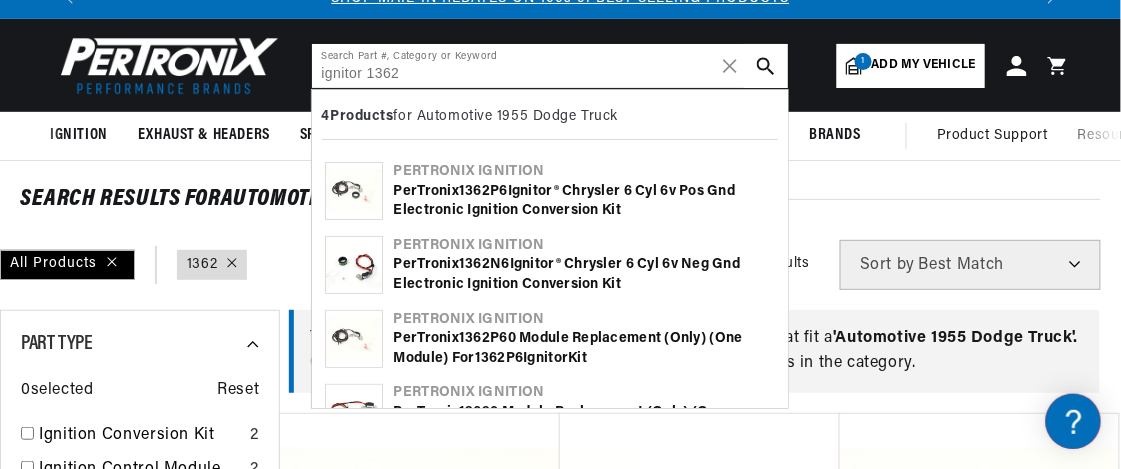 type on "ignitor 1362" 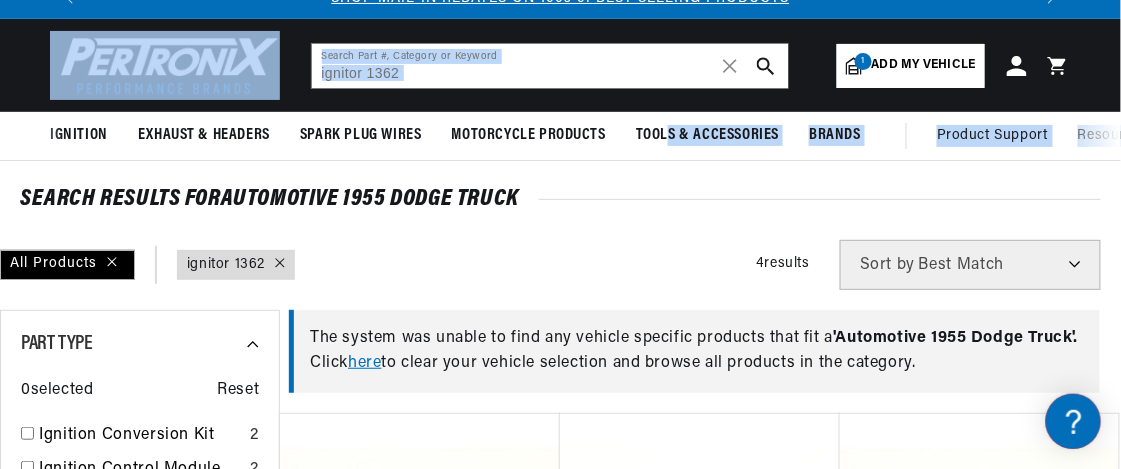 drag, startPoint x: 666, startPoint y: 126, endPoint x: 759, endPoint y: 80, distance: 103.75452 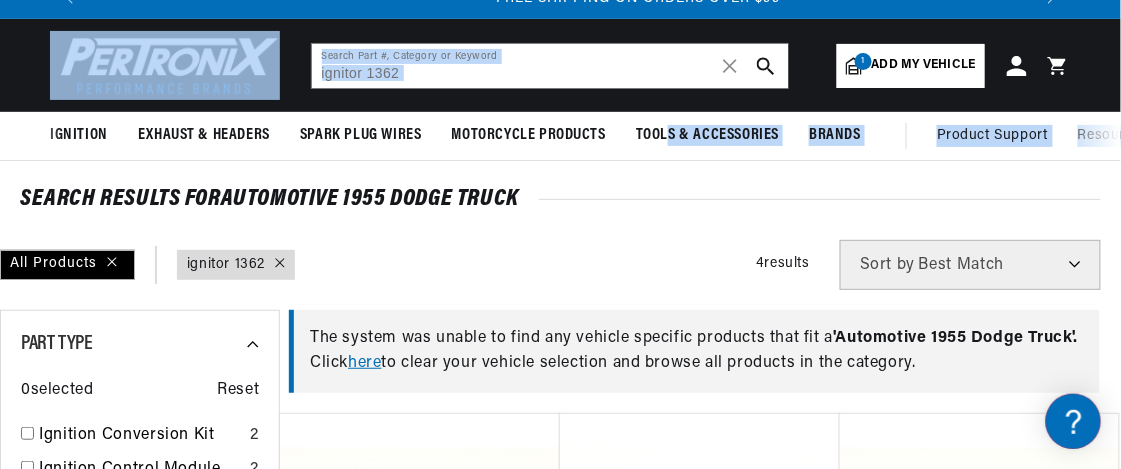 scroll, scrollTop: 0, scrollLeft: 1883, axis: horizontal 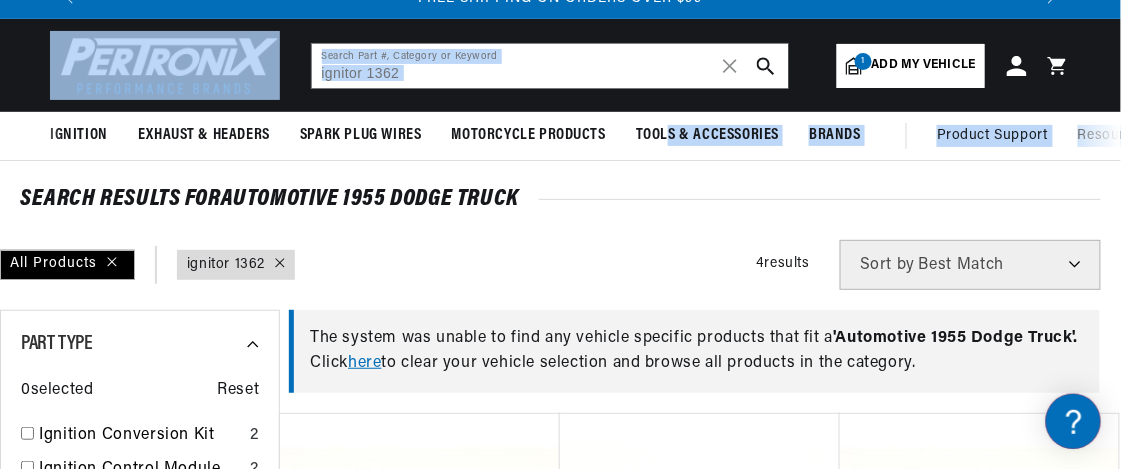 click 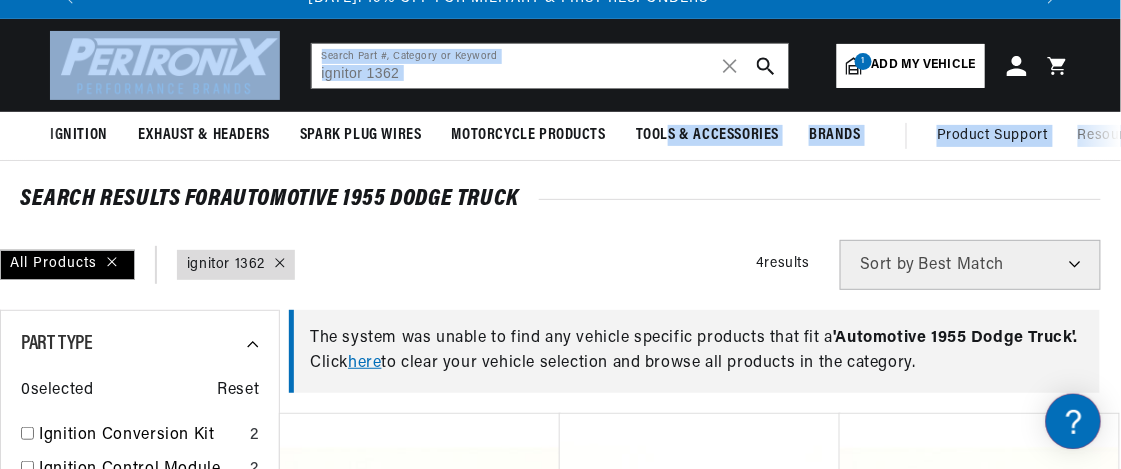 scroll, scrollTop: 0, scrollLeft: 0, axis: both 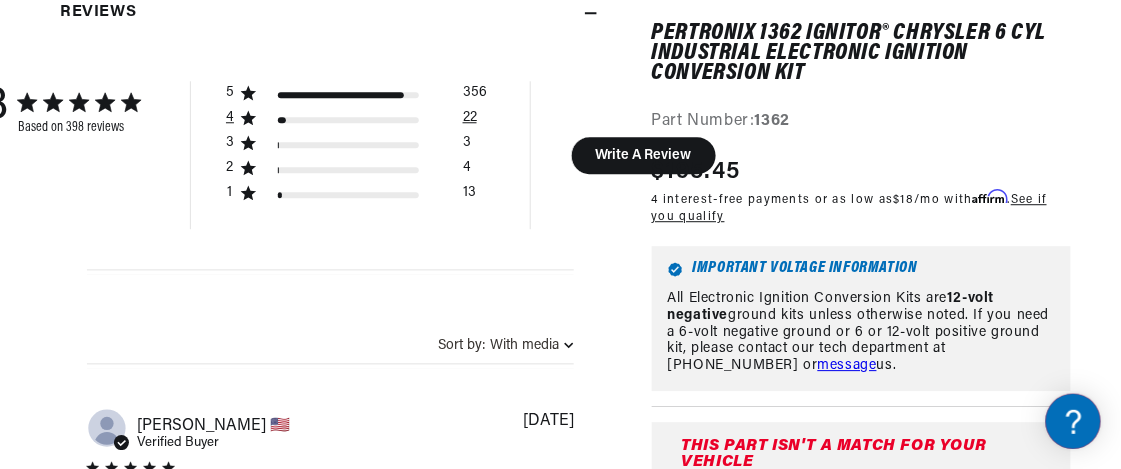click 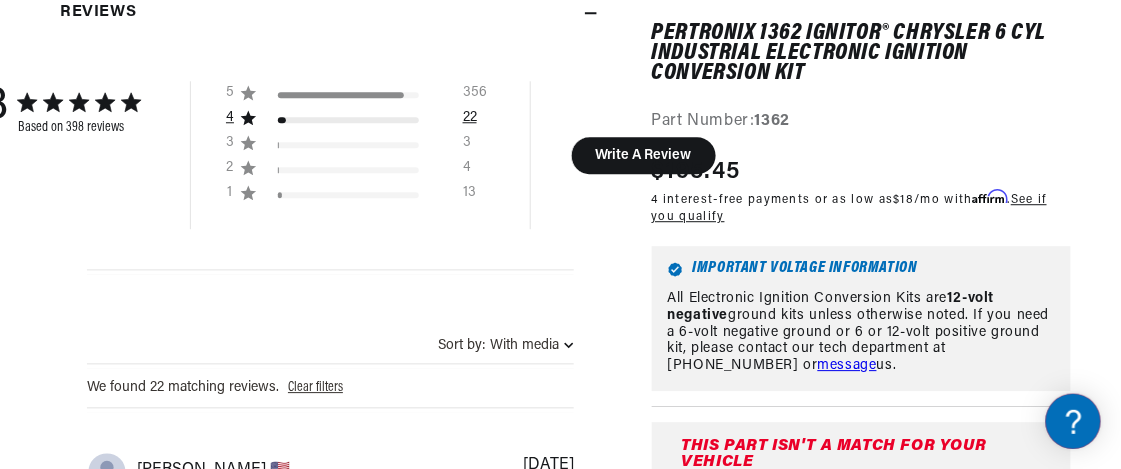 scroll, scrollTop: 0, scrollLeft: 0, axis: both 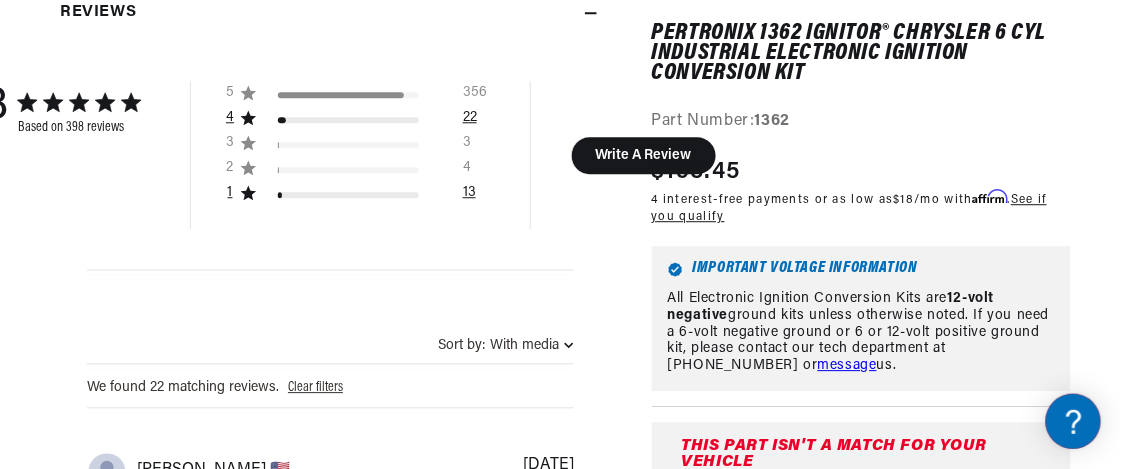 click 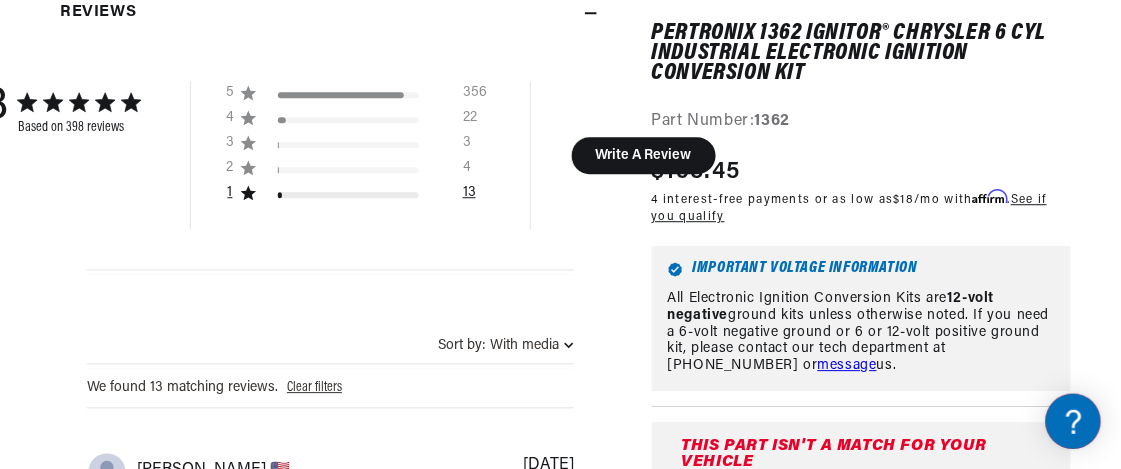 scroll, scrollTop: 0, scrollLeft: 941, axis: horizontal 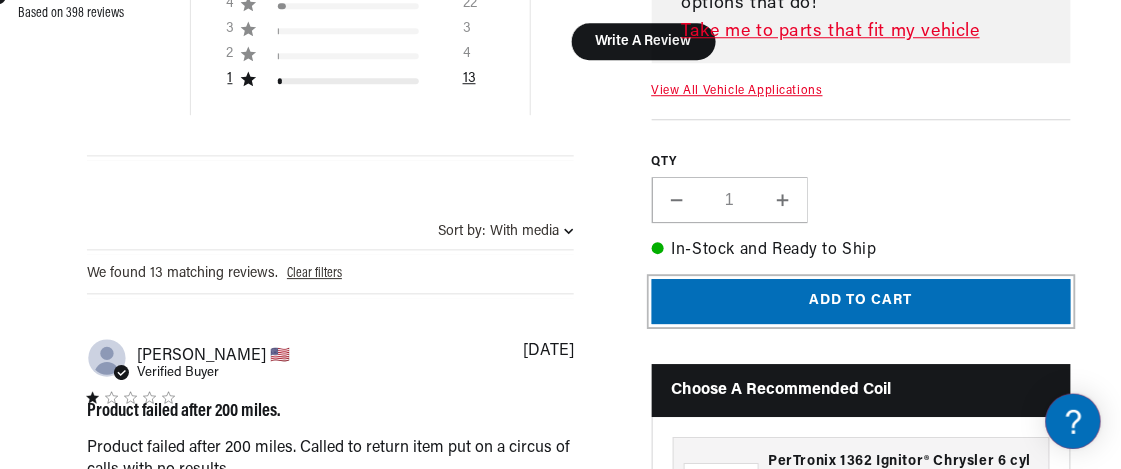 click on "Add to cart" at bounding box center (861, 301) 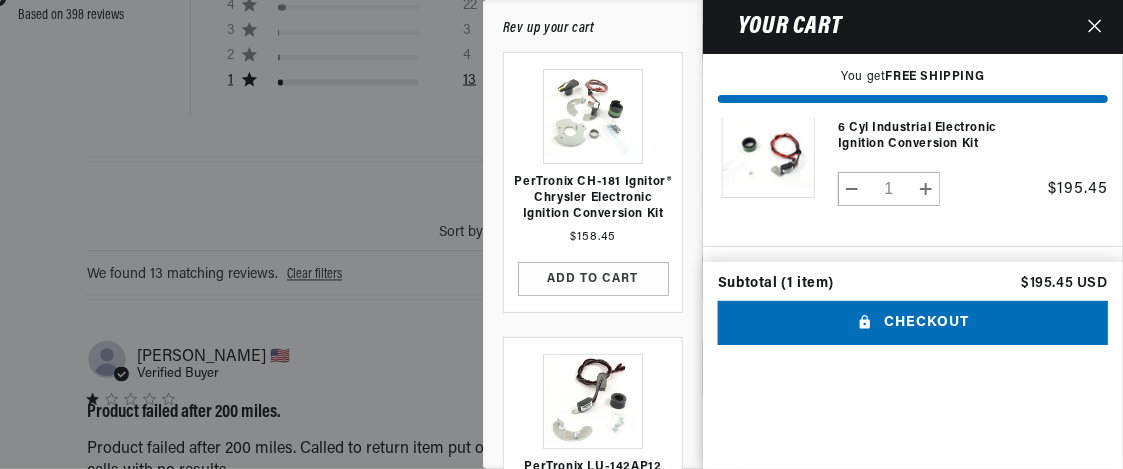 click on "Product image
Product
Total
Quantity
PerTronix 1362 Ignitor® Chrysler 6 cyl Industrial Electronic Ignition Conversion Kit
1" at bounding box center [913, 157] 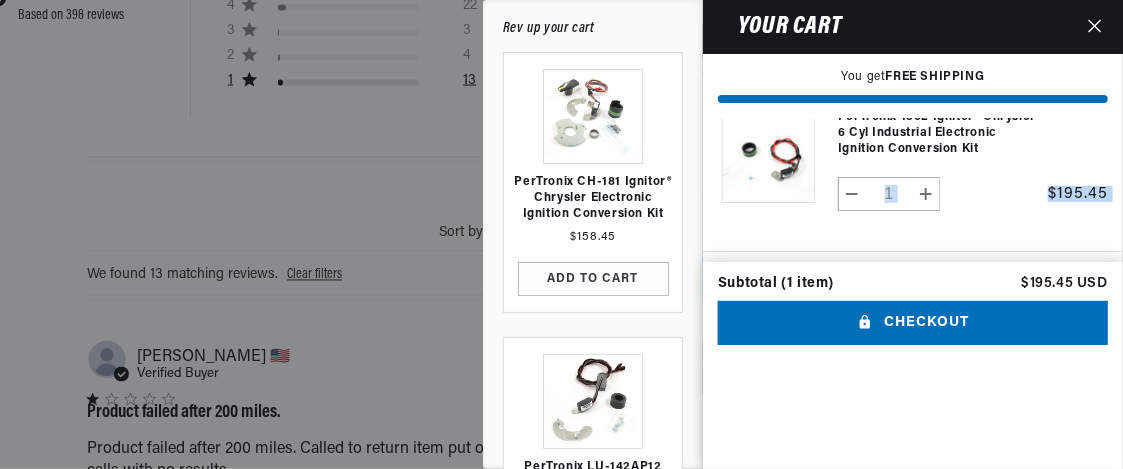 drag, startPoint x: 1119, startPoint y: 178, endPoint x: 1111, endPoint y: 124, distance: 54.589375 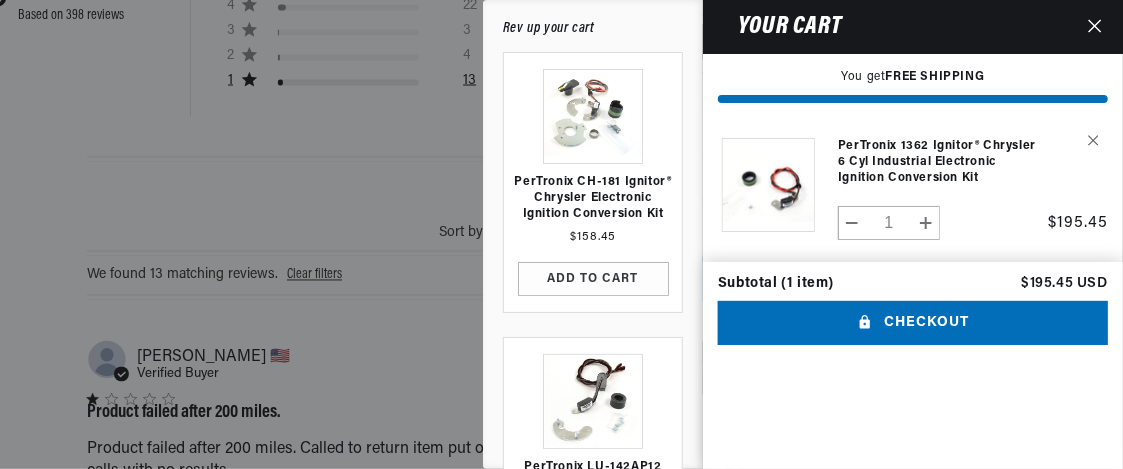 click on "PerTronix 1362 Ignitor® Chrysler 6 cyl Industrial Electronic Ignition Conversion Kit
1" at bounding box center [913, 184] 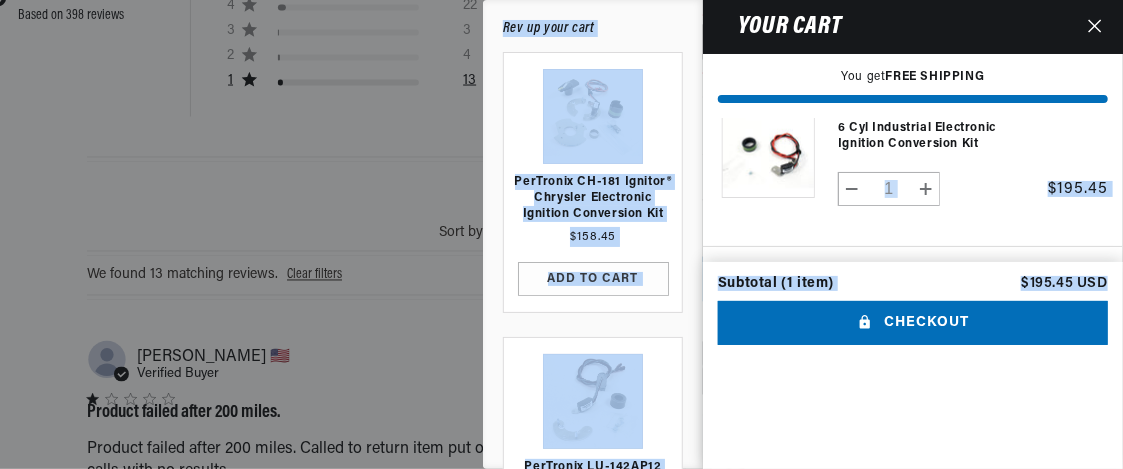 drag, startPoint x: 1119, startPoint y: 159, endPoint x: 1118, endPoint y: 243, distance: 84.00595 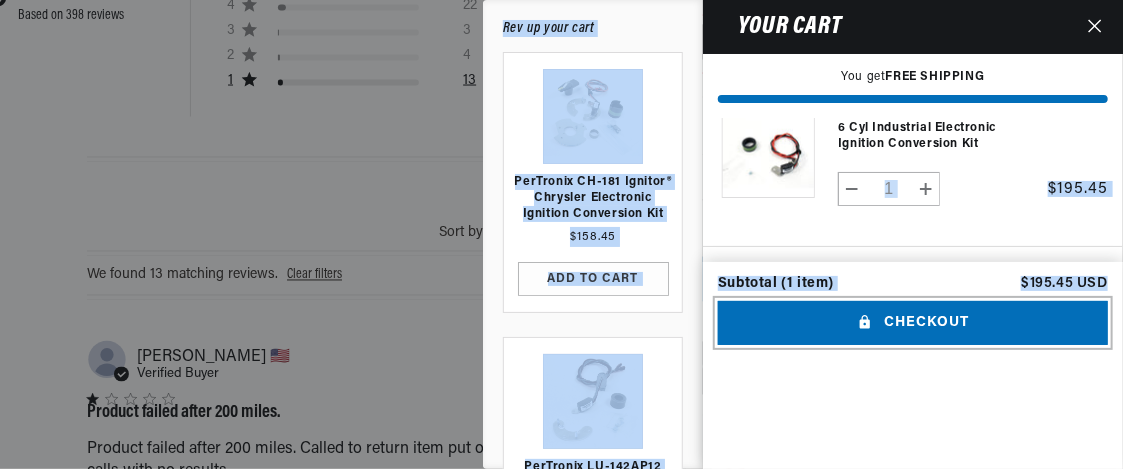click on "Checkout" at bounding box center (913, 323) 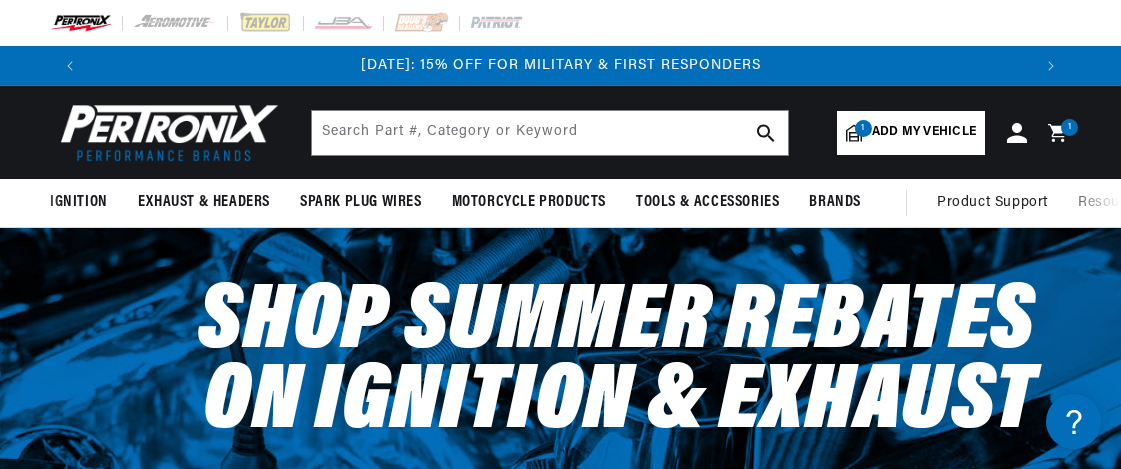 select on "1955" 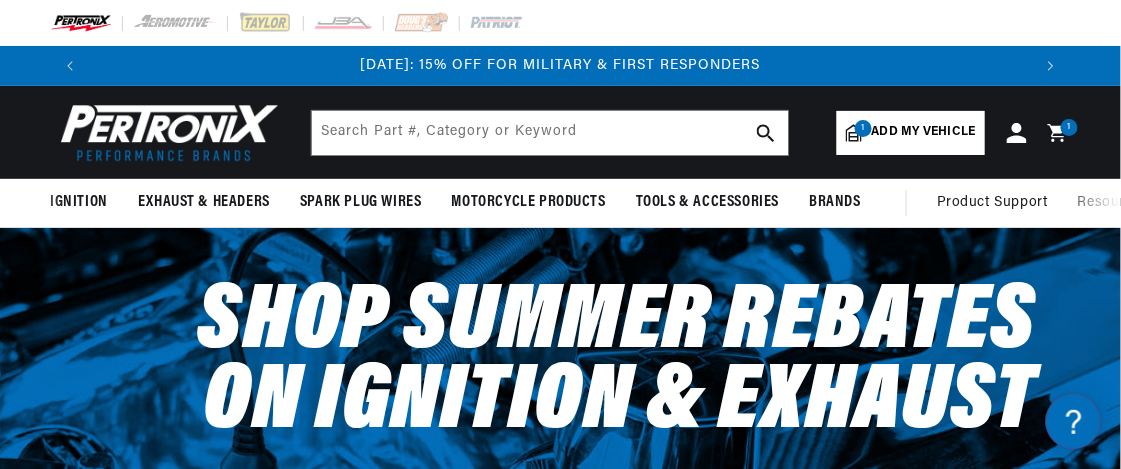scroll, scrollTop: 0, scrollLeft: 0, axis: both 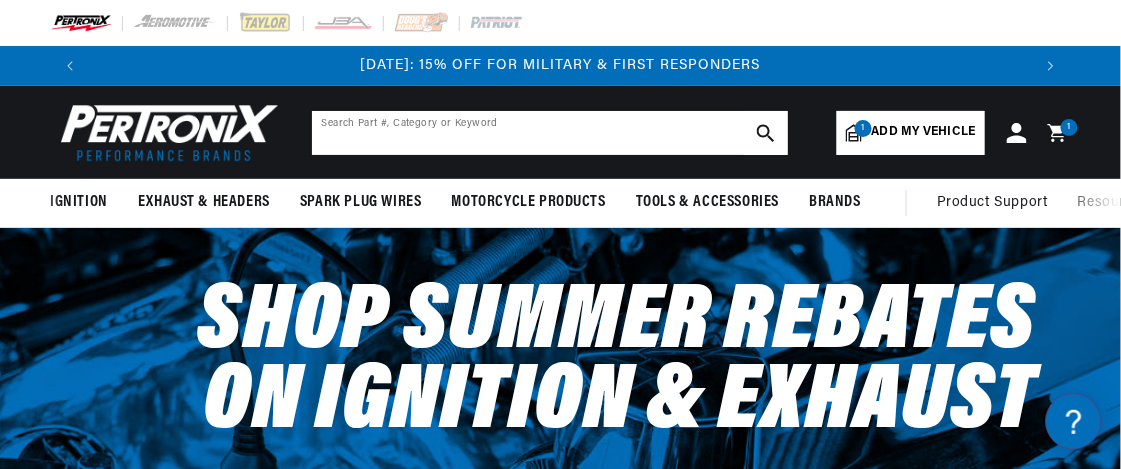 click at bounding box center (550, 133) 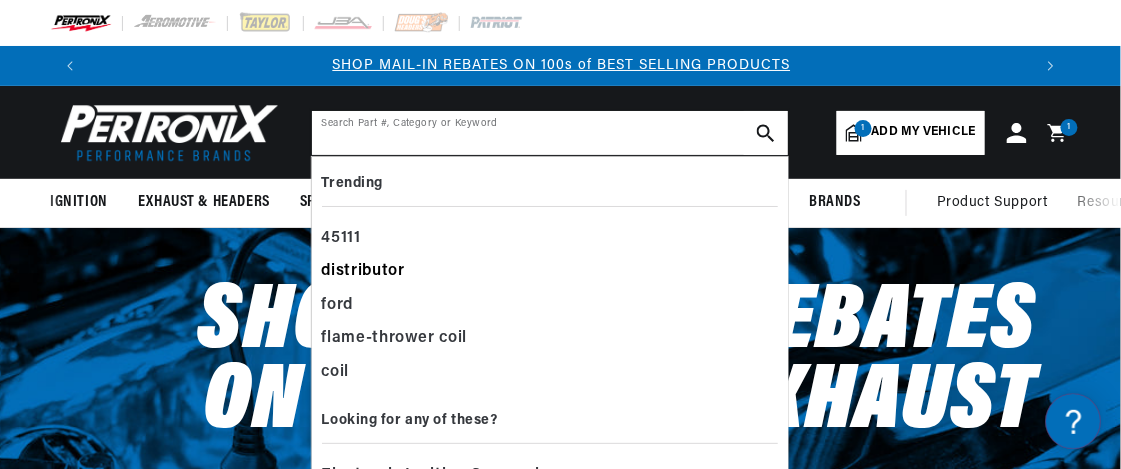 scroll, scrollTop: 0, scrollLeft: 941, axis: horizontal 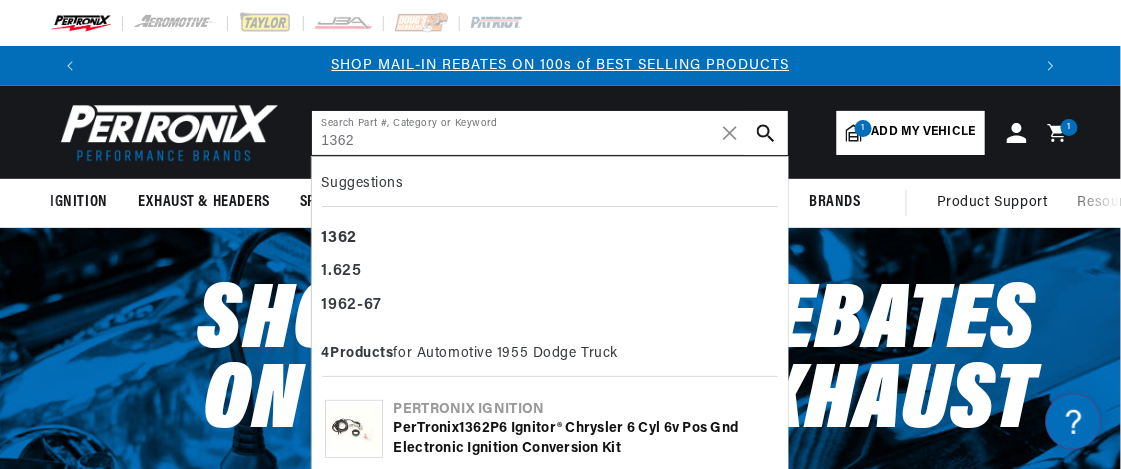 type on "1362" 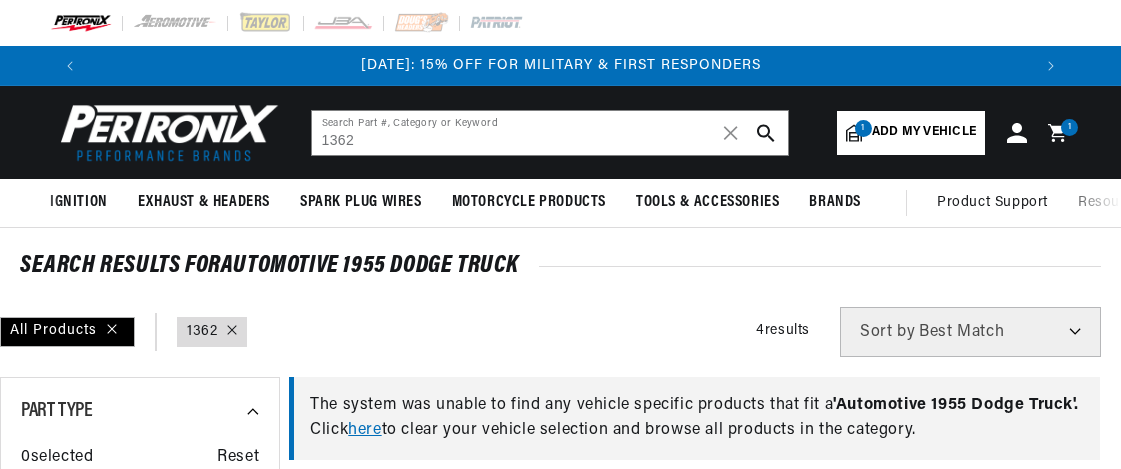 scroll, scrollTop: 0, scrollLeft: 0, axis: both 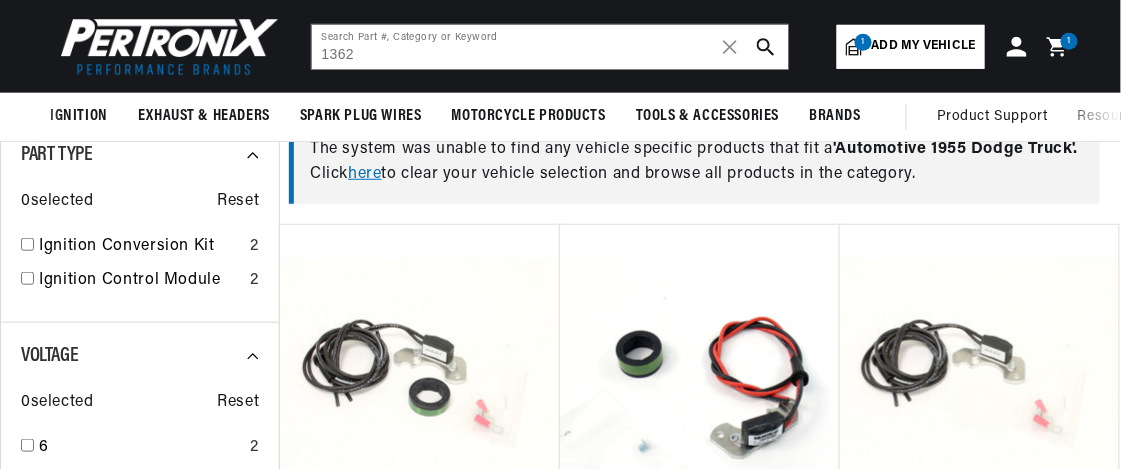 click on "1 1 item" at bounding box center (1069, 41) 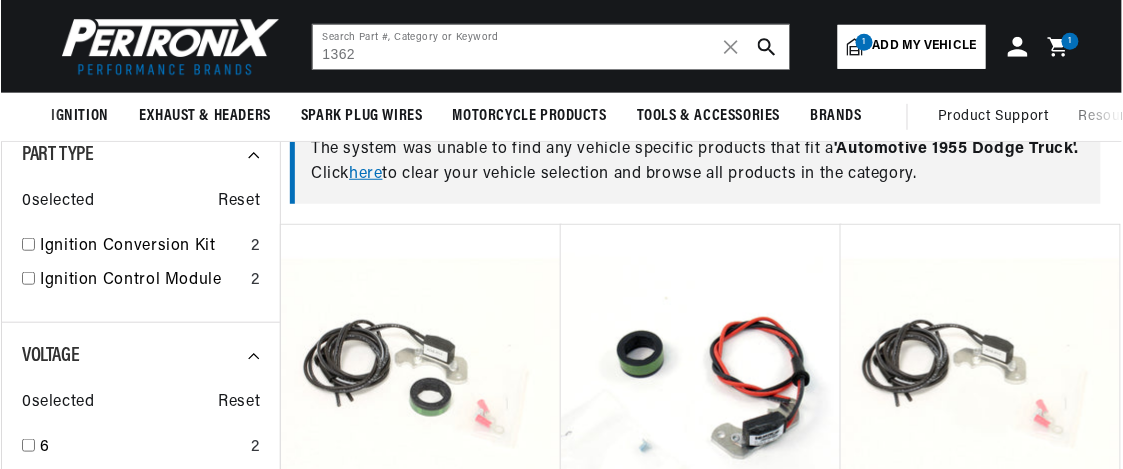 scroll, scrollTop: 0, scrollLeft: 943, axis: horizontal 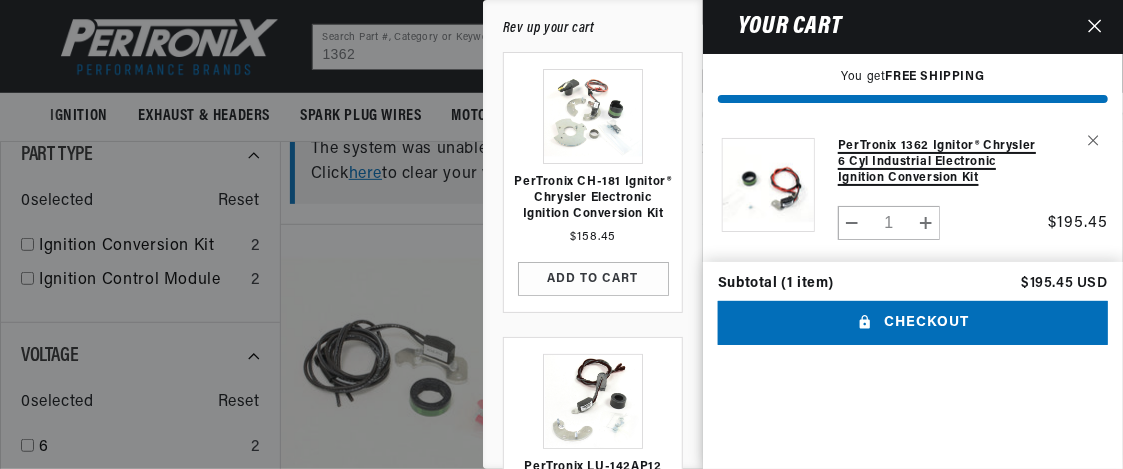 click on "PerTronix 1362 Ignitor® Chrysler 6 cyl Industrial Electronic Ignition Conversion Kit" at bounding box center (937, 162) 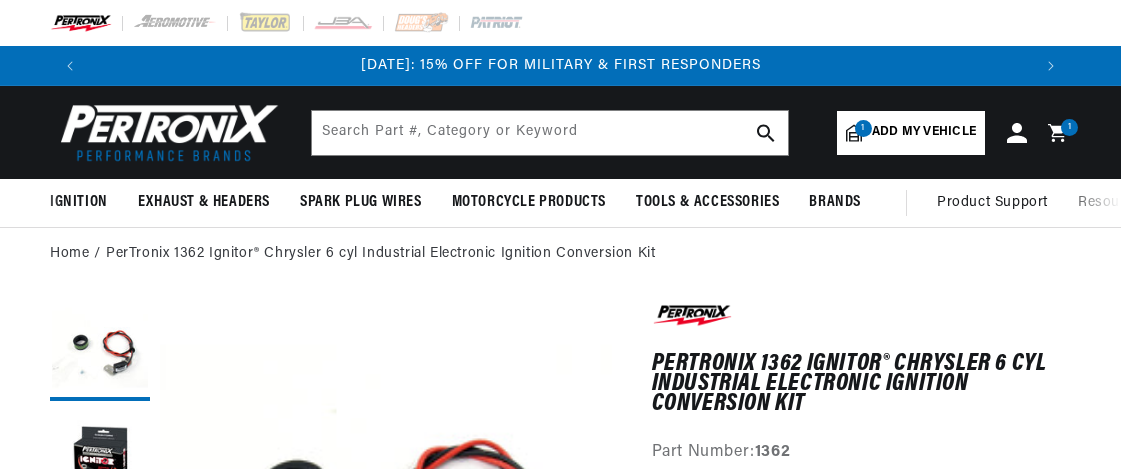 scroll, scrollTop: 53, scrollLeft: 0, axis: vertical 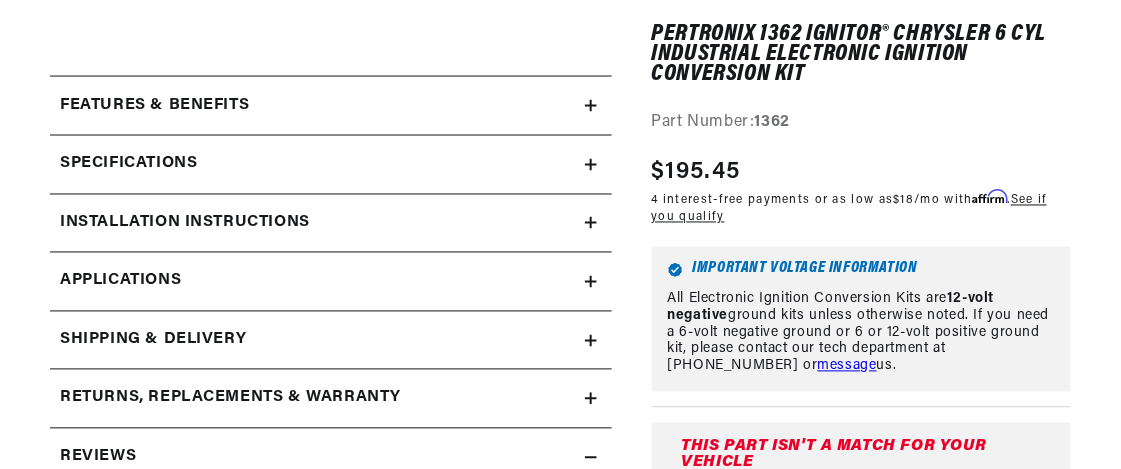 drag, startPoint x: 1122, startPoint y: 56, endPoint x: 1121, endPoint y: 107, distance: 51.009804 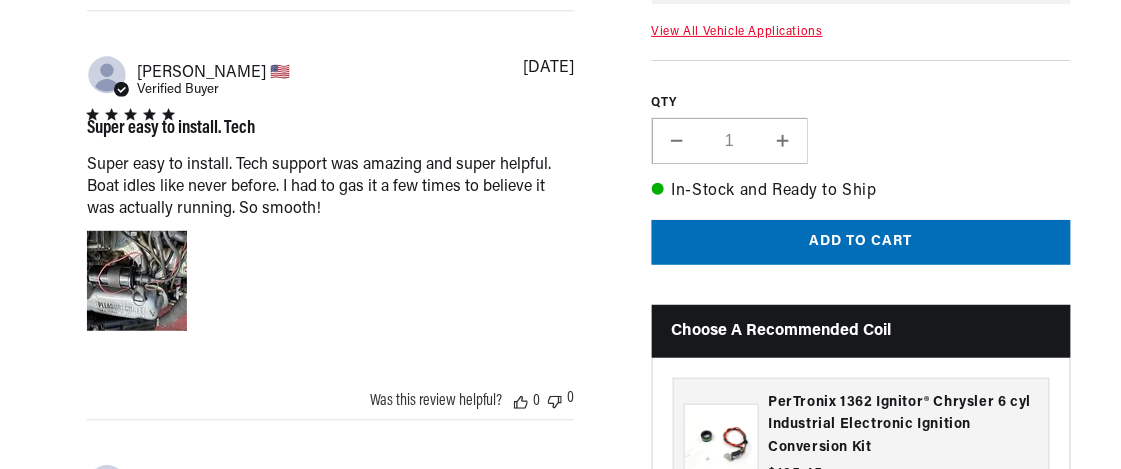 scroll, scrollTop: 1946, scrollLeft: 0, axis: vertical 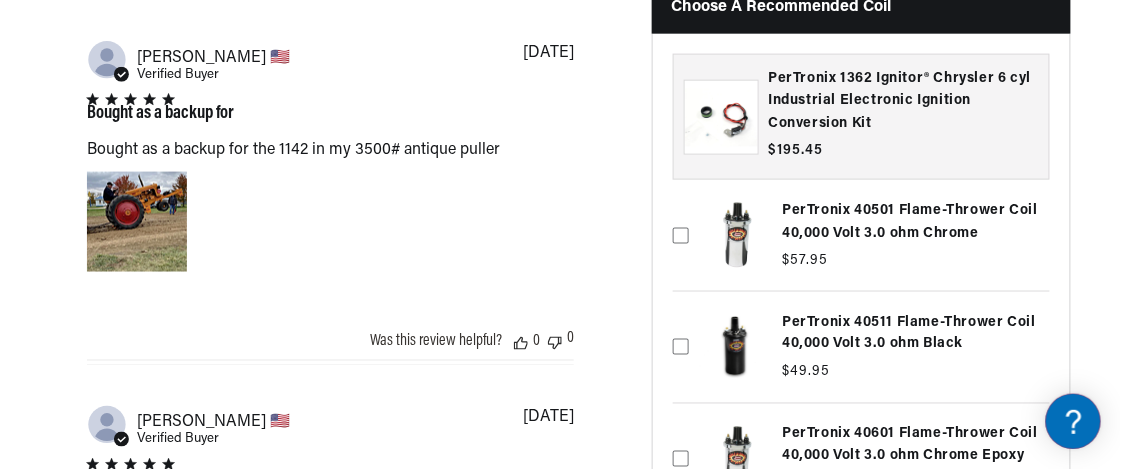 click 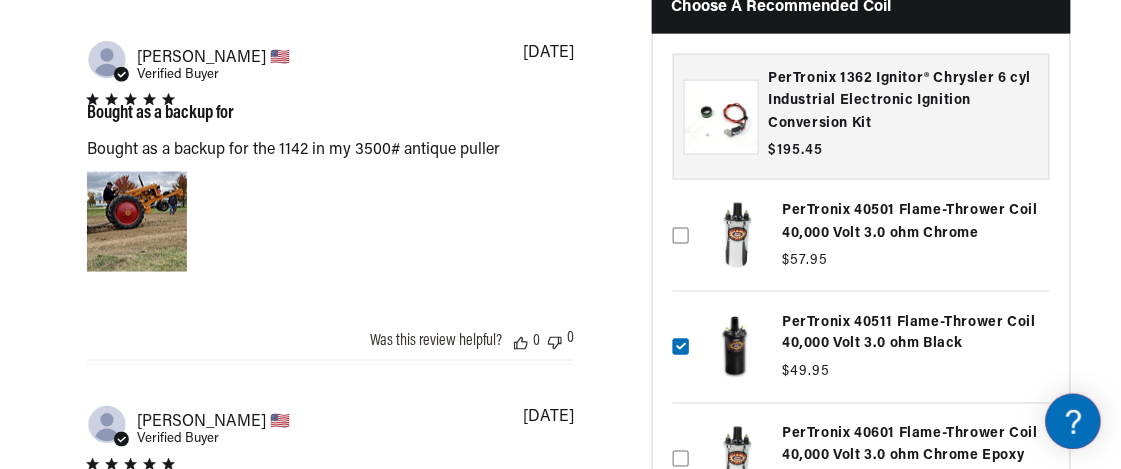 scroll, scrollTop: 0, scrollLeft: 1883, axis: horizontal 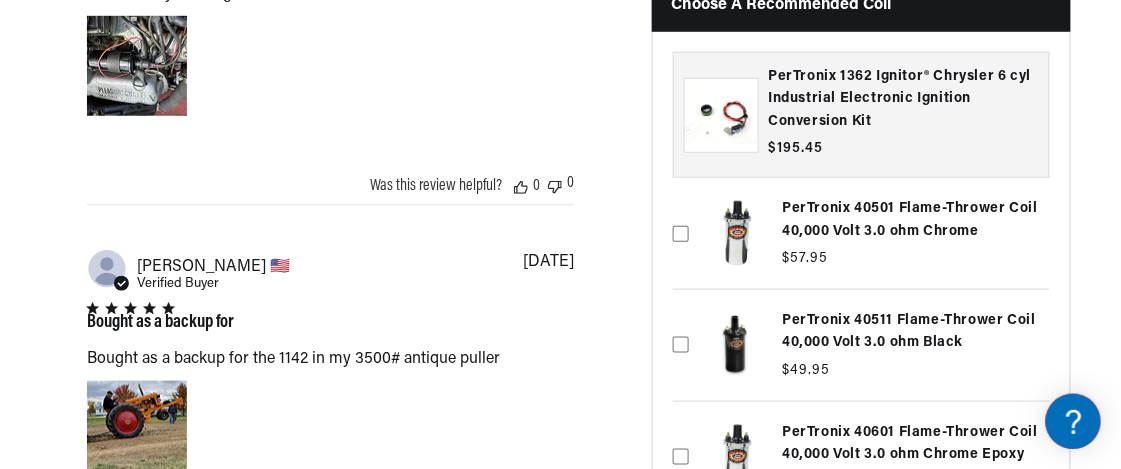 click on "PerTronix 1362 Ignitor® Chrysler 6 cyl Industrial Electronic Ignition Conversion Kit
PerTronix 1362 Ignitor® Chrysler 6 cyl Industrial Electronic Ignition Conversion Kit
Part Number: 1362
Regular price
$195.45
Sale price
$195.45
Regular price
Unit price
/
per" at bounding box center (861, 283) 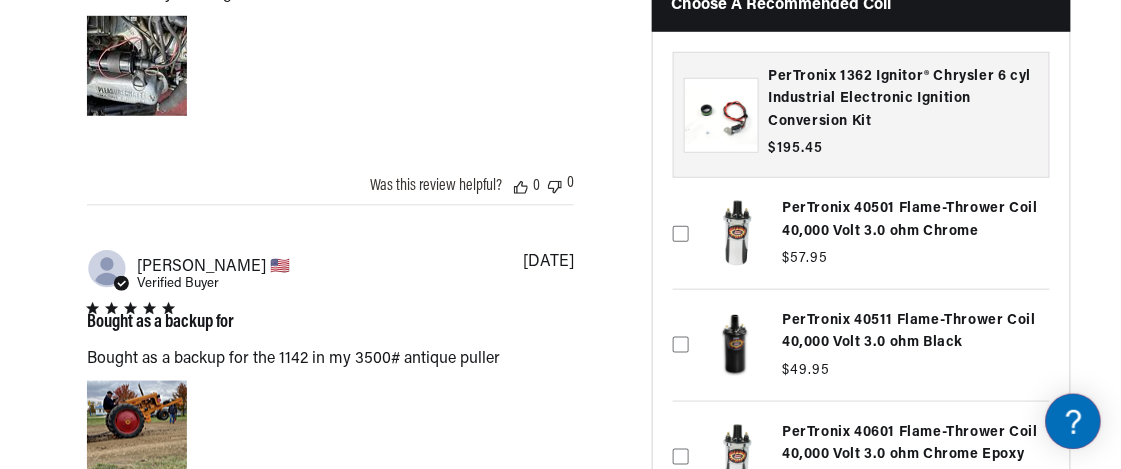 click 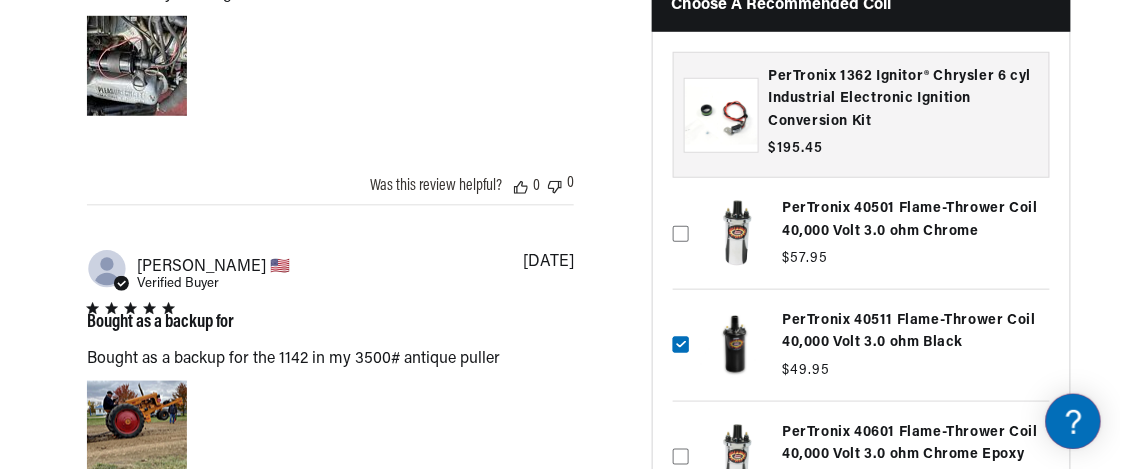 scroll, scrollTop: 0, scrollLeft: 1028, axis: horizontal 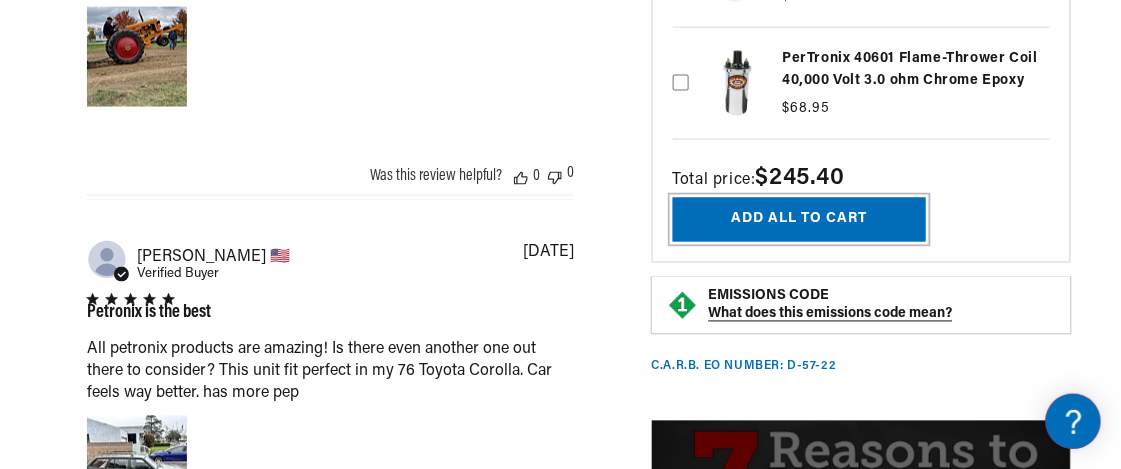click on "Add all to cart" at bounding box center [799, 220] 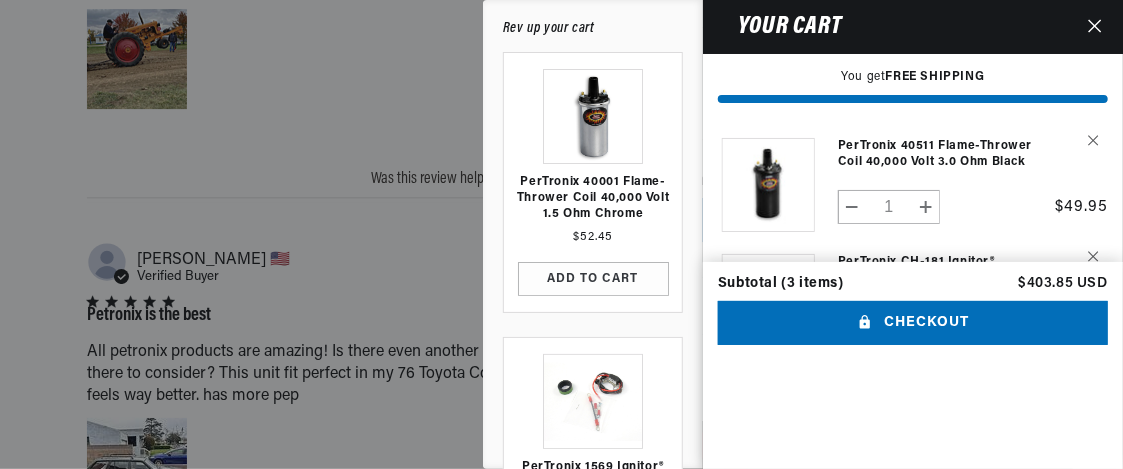 scroll, scrollTop: 0, scrollLeft: 0, axis: both 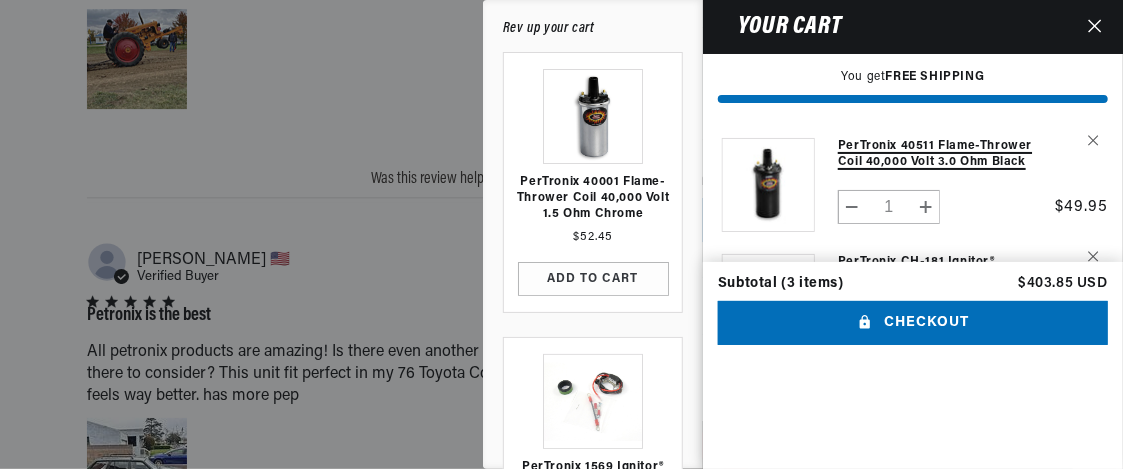 click on "PerTronix 40511 Flame-Thrower Coil 40,000 Volt 3.0 ohm Black" at bounding box center [937, 154] 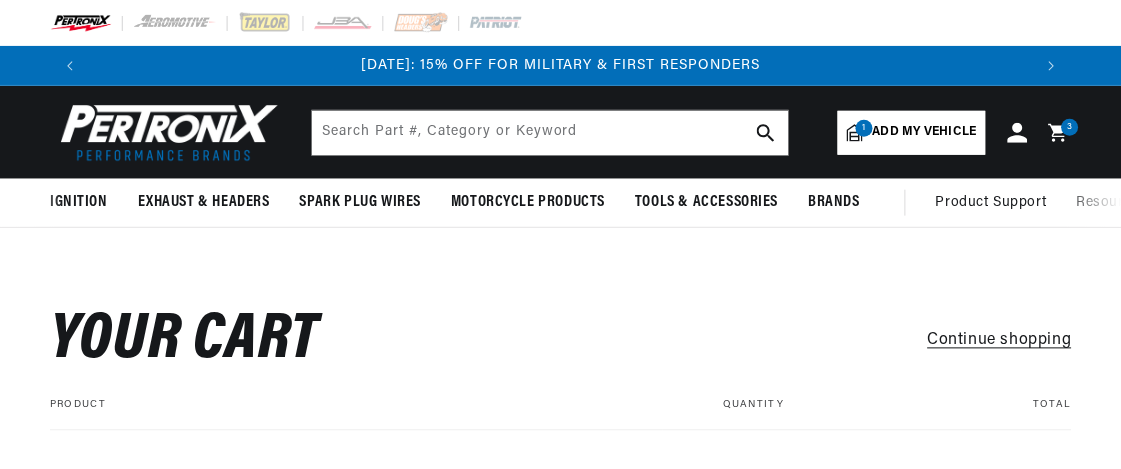 scroll, scrollTop: 0, scrollLeft: 0, axis: both 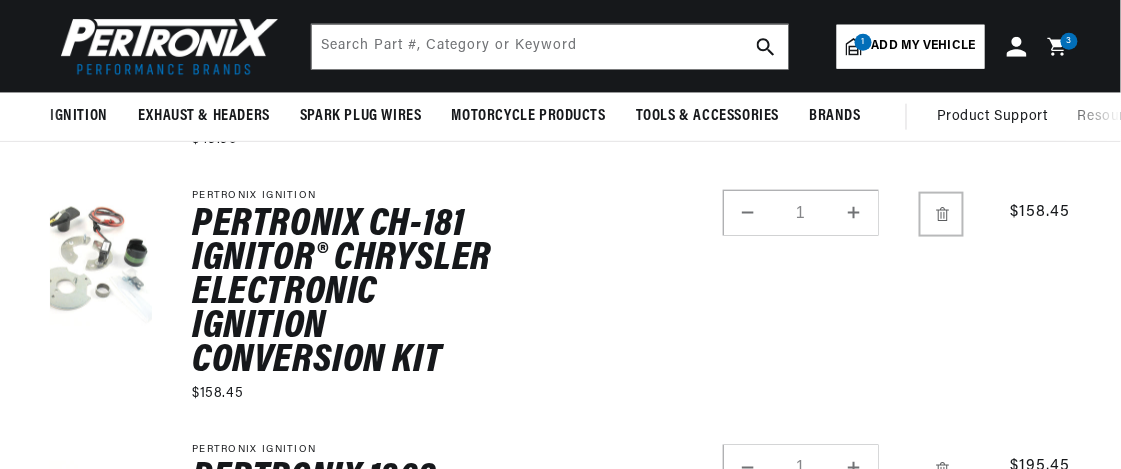 click 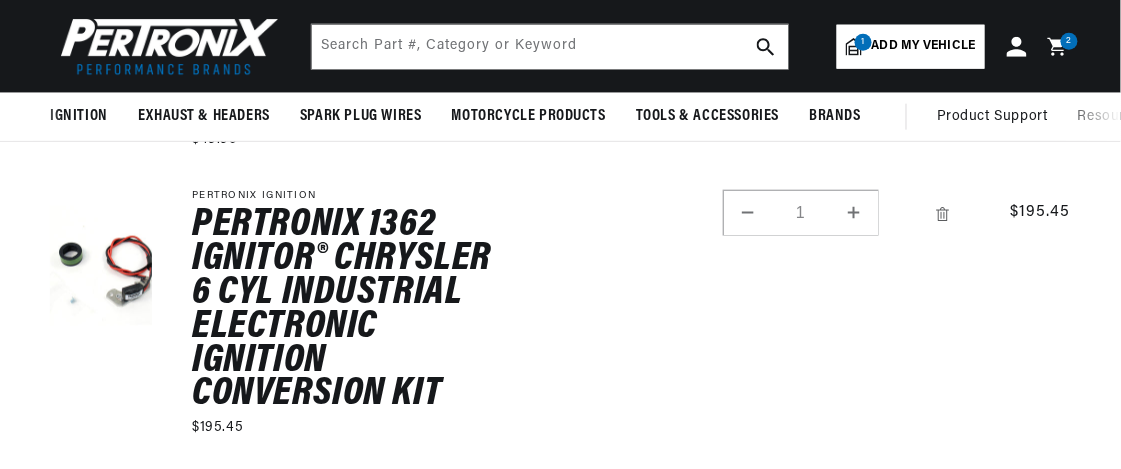 scroll, scrollTop: 0, scrollLeft: 1883, axis: horizontal 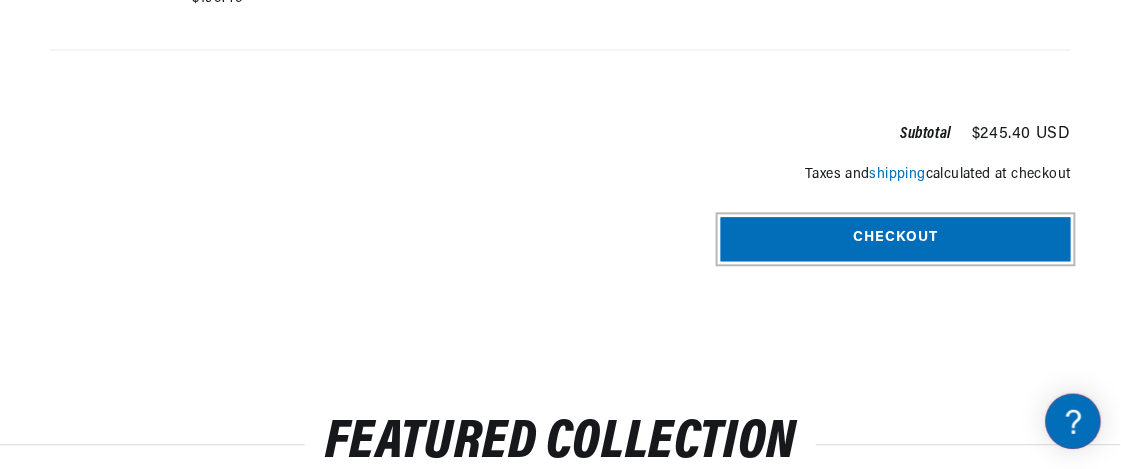 click on "Checkout" at bounding box center (896, 239) 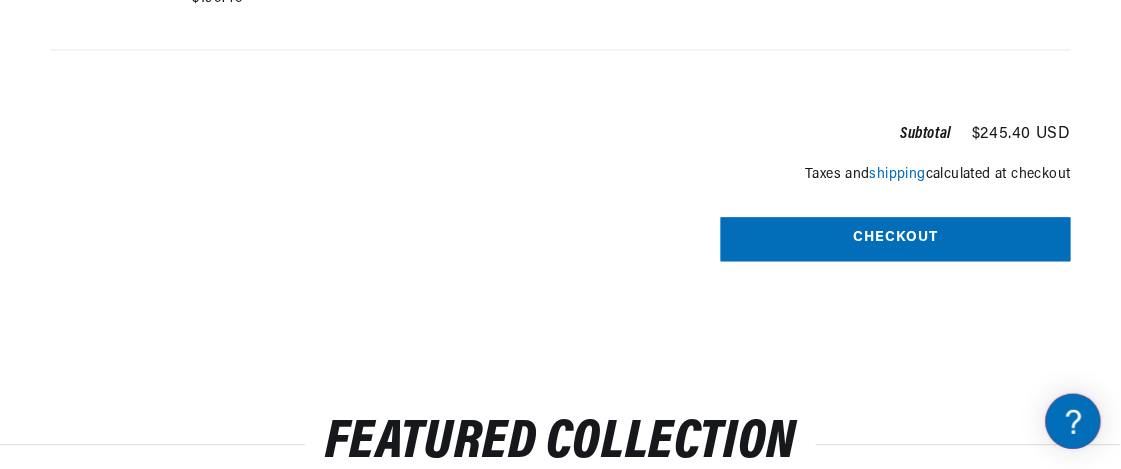 scroll, scrollTop: 0, scrollLeft: 1883, axis: horizontal 